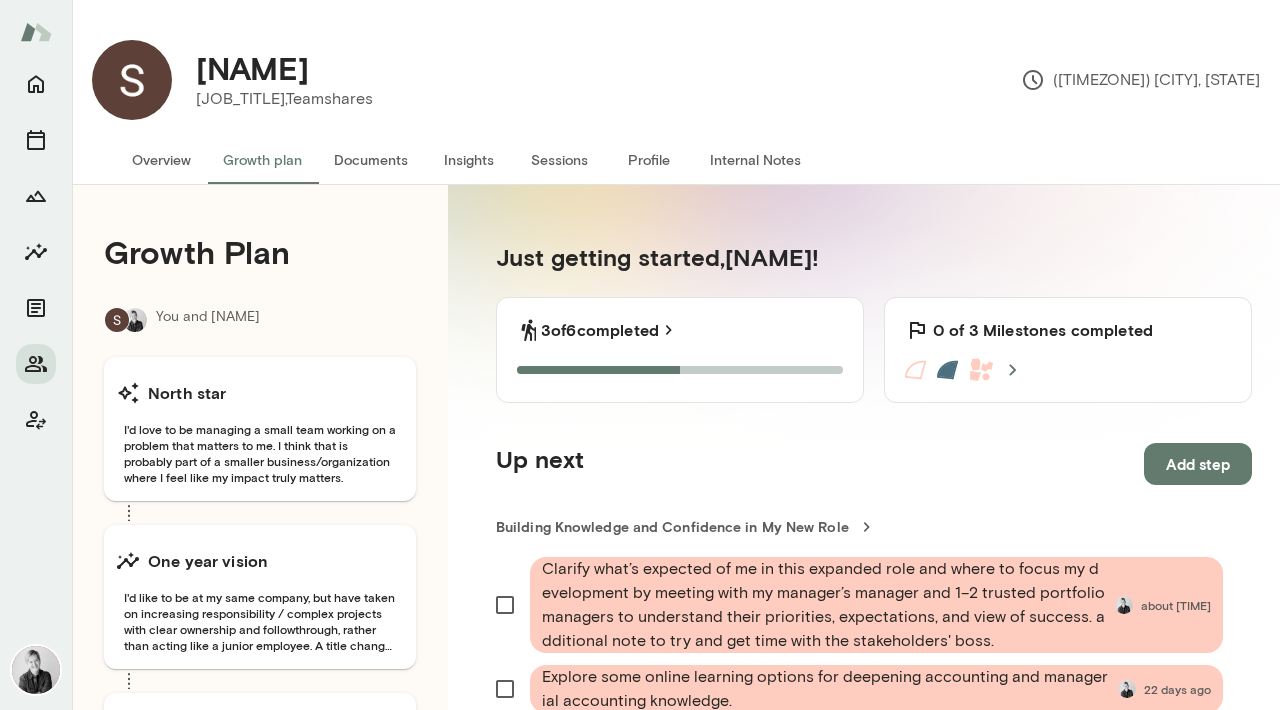 scroll, scrollTop: 0, scrollLeft: 0, axis: both 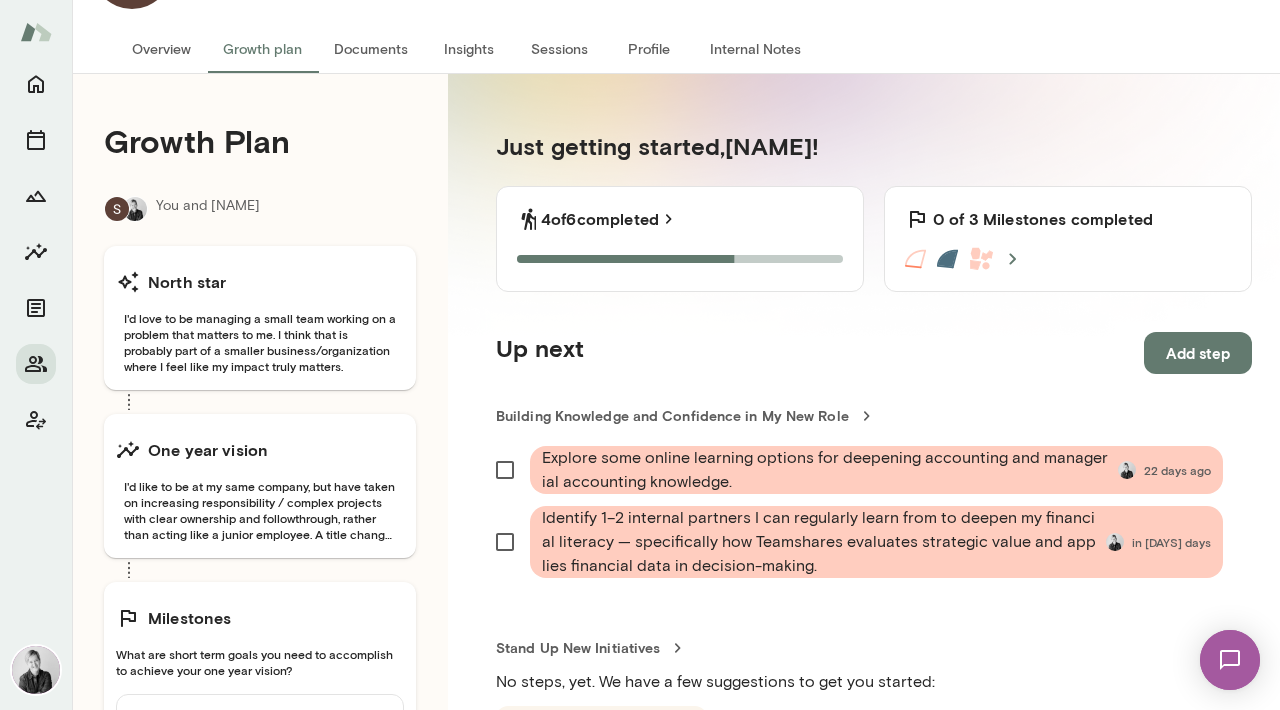 click at bounding box center (1230, 660) 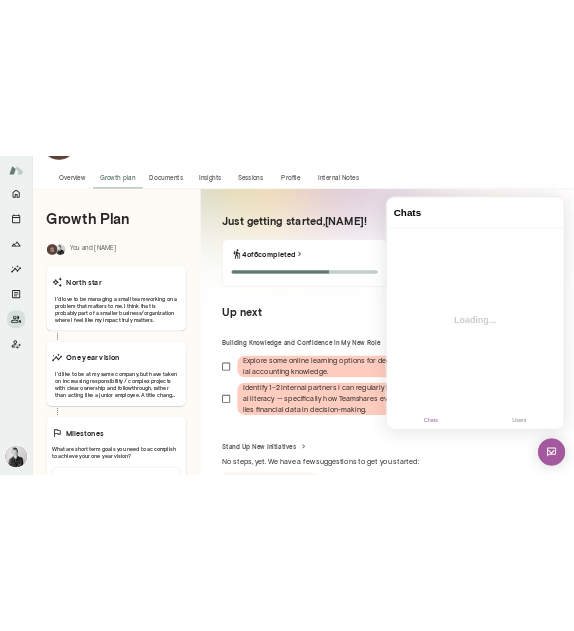 scroll, scrollTop: 0, scrollLeft: 0, axis: both 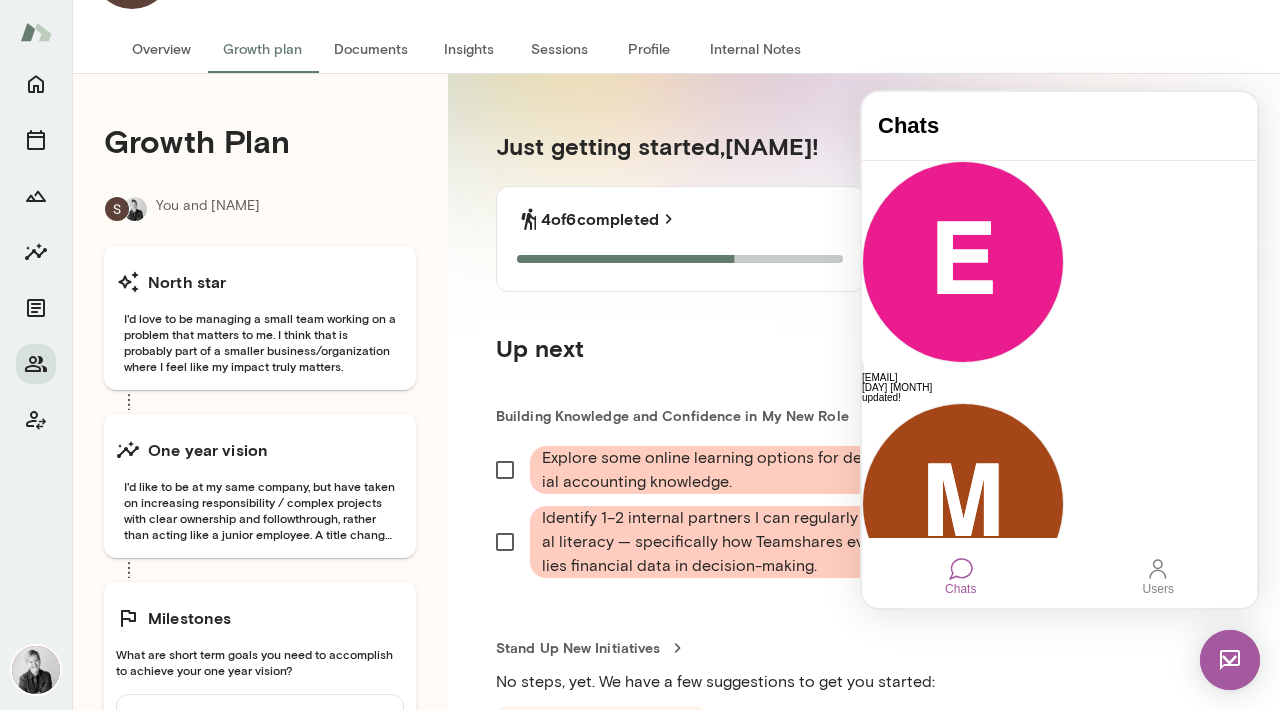 click on "Overview Growth plan Documents Insights Sessions Profile Internal Notes" at bounding box center [676, 49] 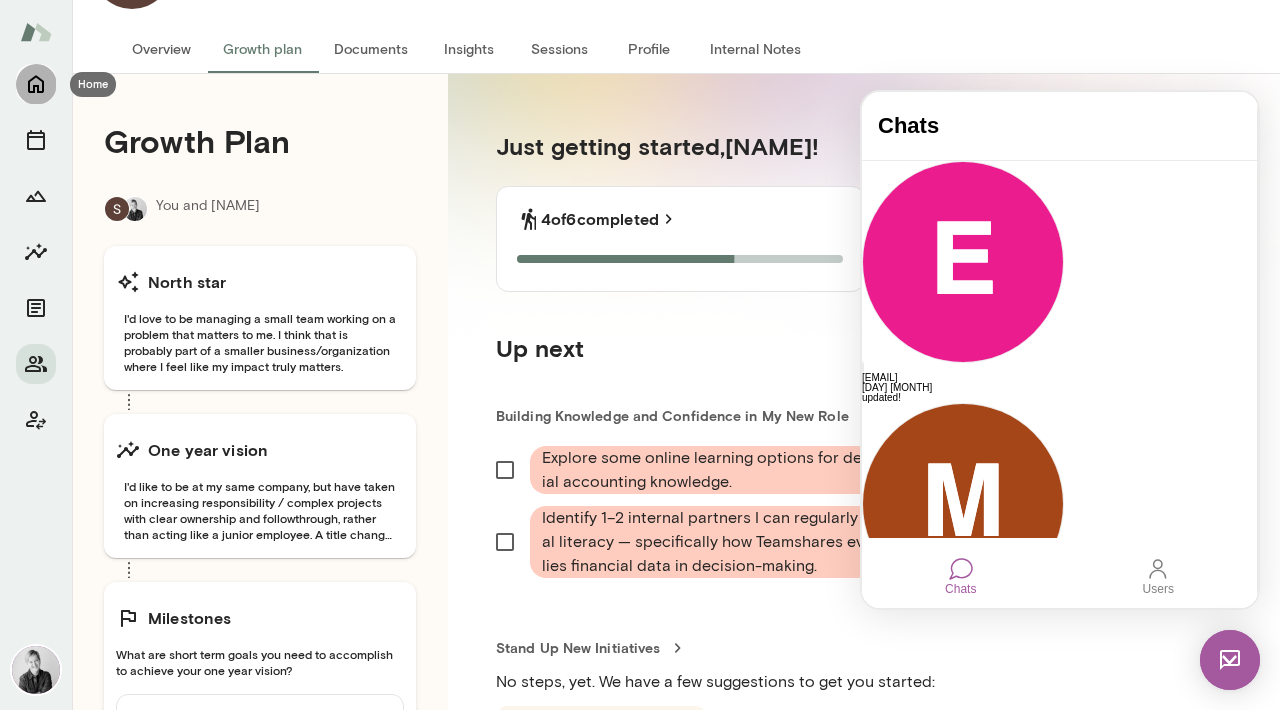 click 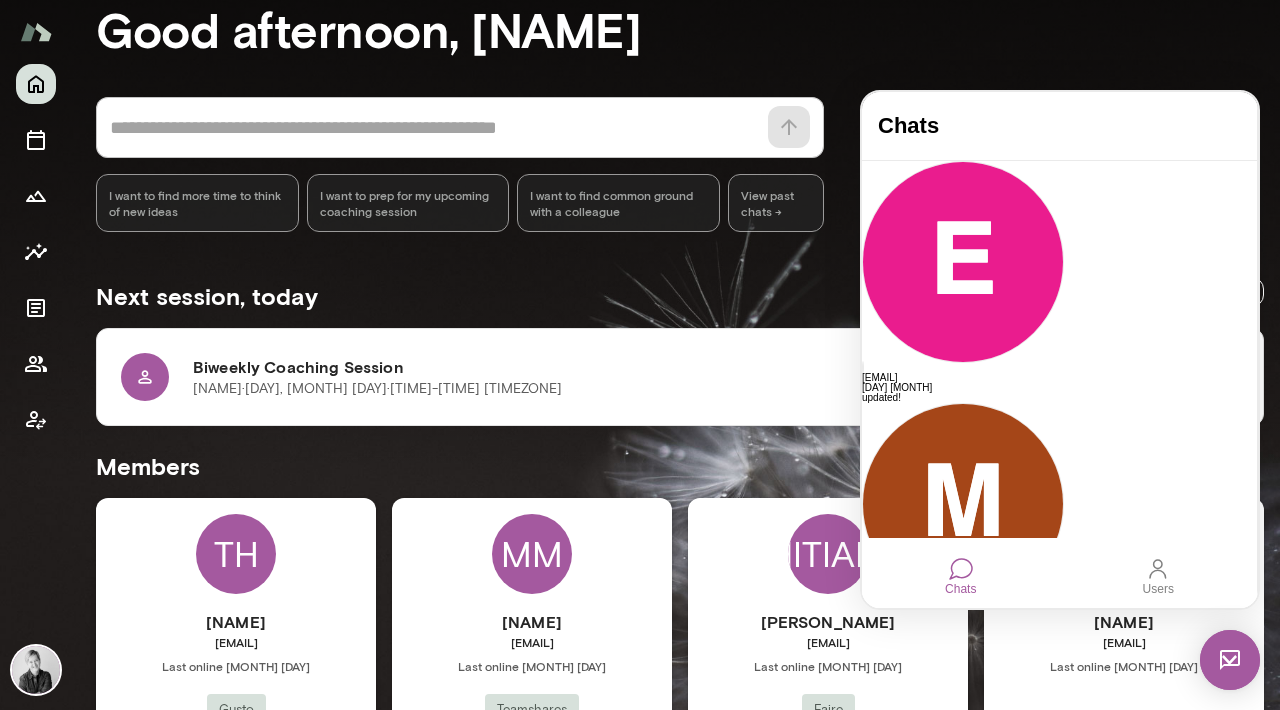 click at bounding box center (1230, 660) 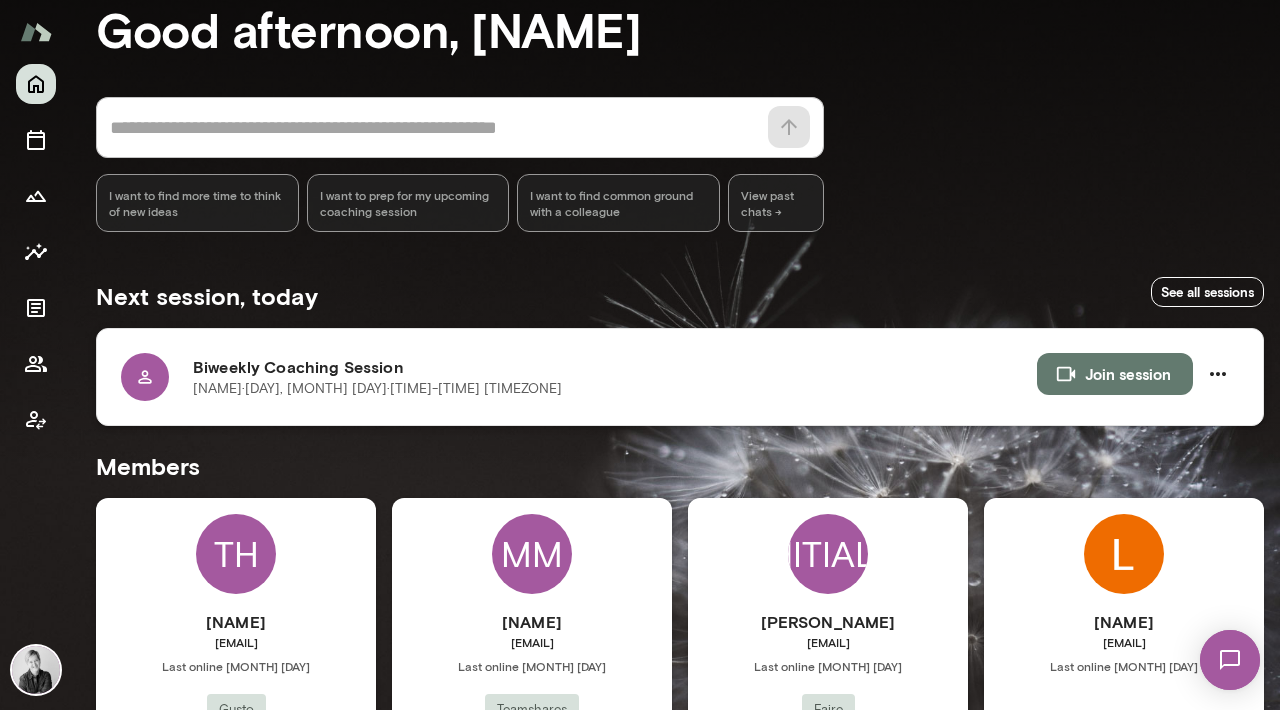 click on "Join session" at bounding box center (1115, 374) 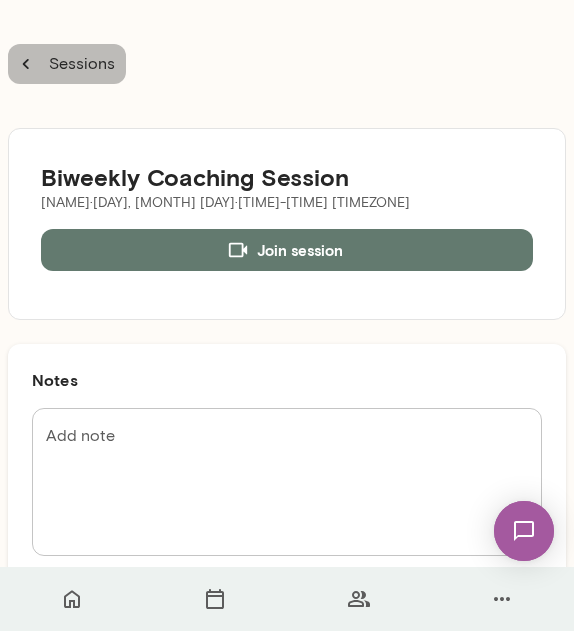 click 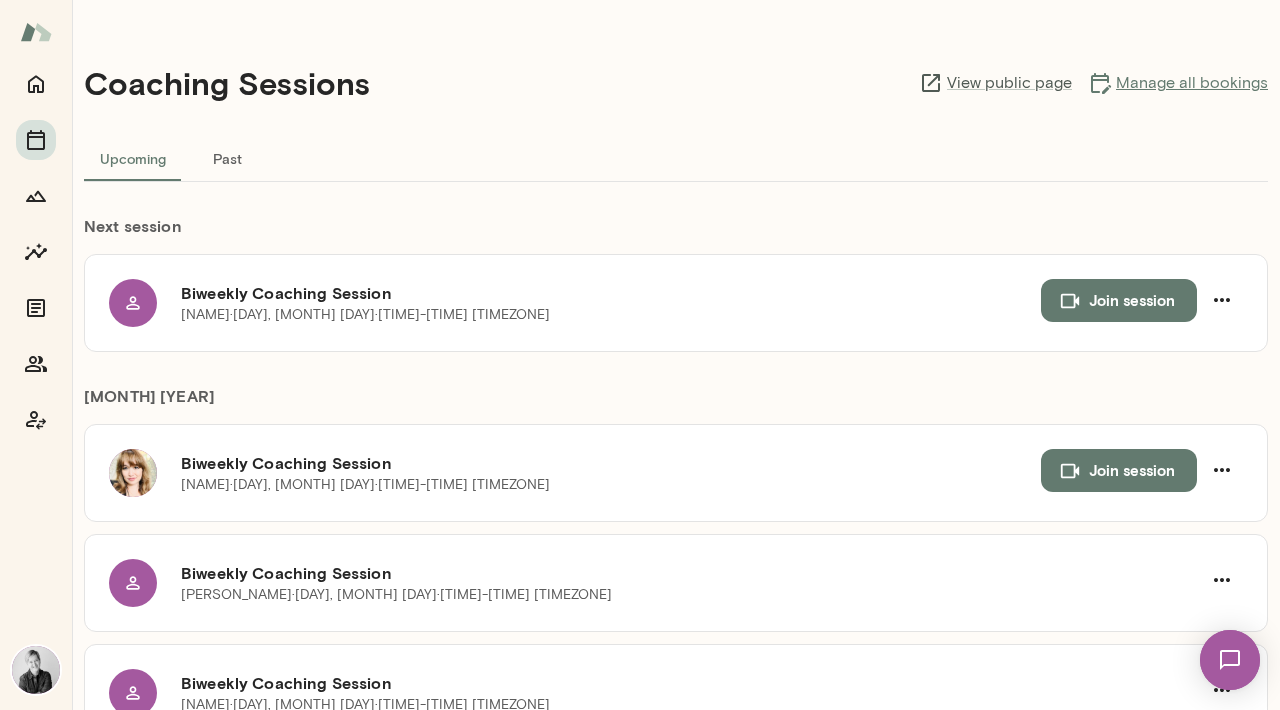 click on "Manage all bookings" at bounding box center [1178, 83] 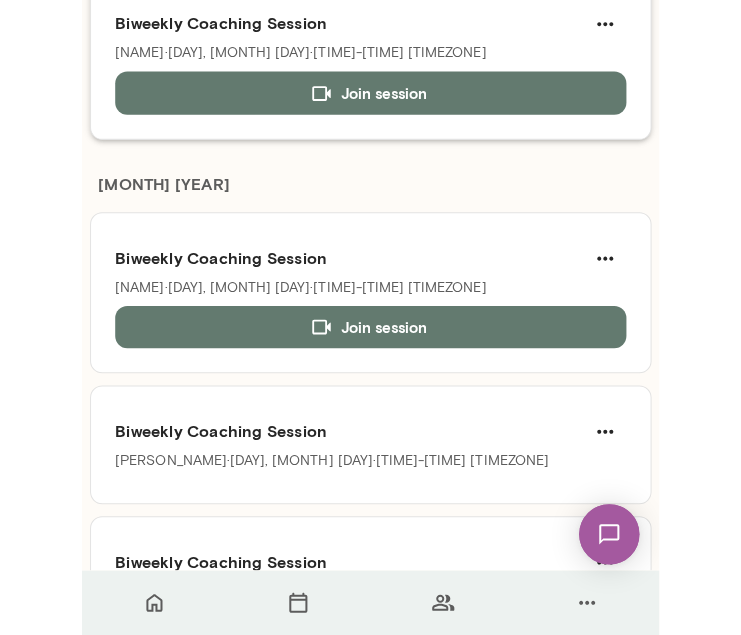 scroll, scrollTop: 0, scrollLeft: 0, axis: both 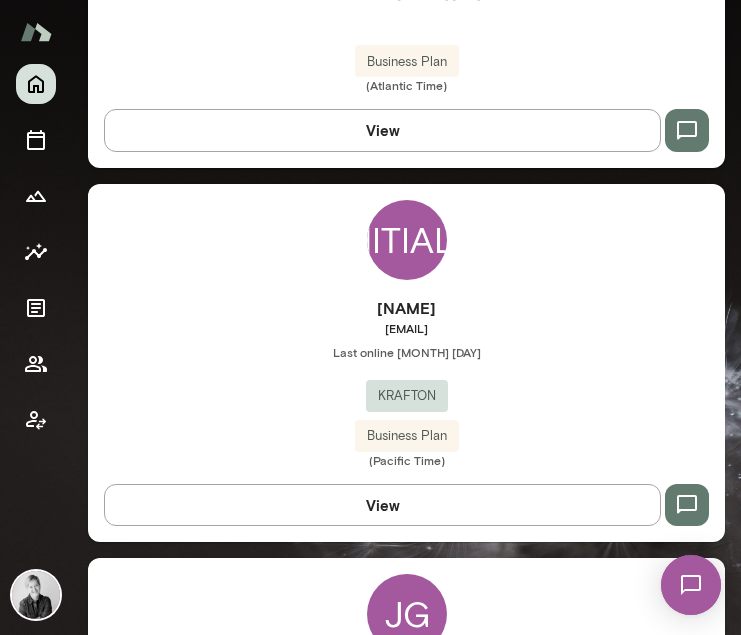 click on "[INITIALS]" at bounding box center [407, 240] 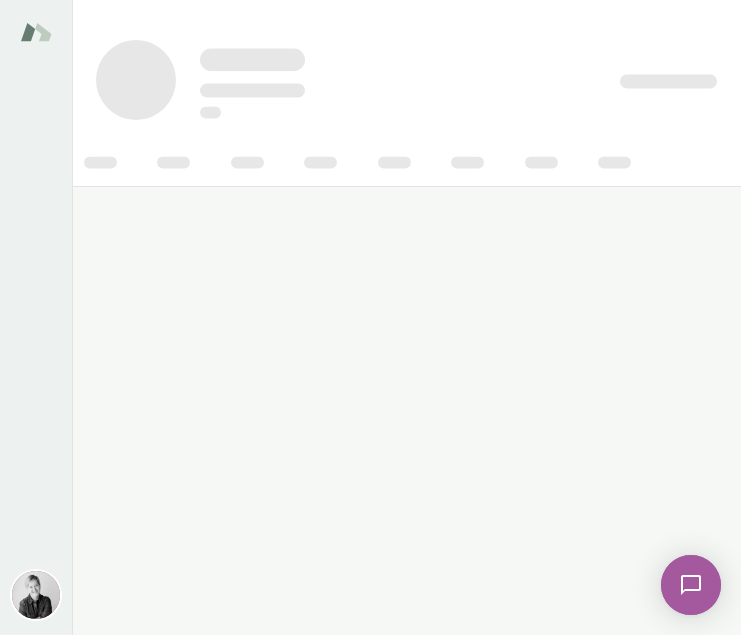 scroll, scrollTop: 0, scrollLeft: 0, axis: both 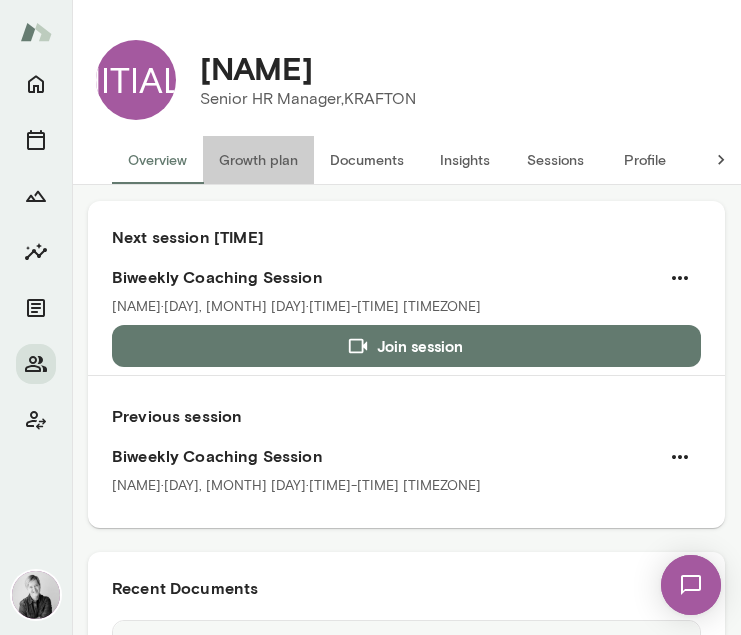 click on "Growth plan" at bounding box center [258, 160] 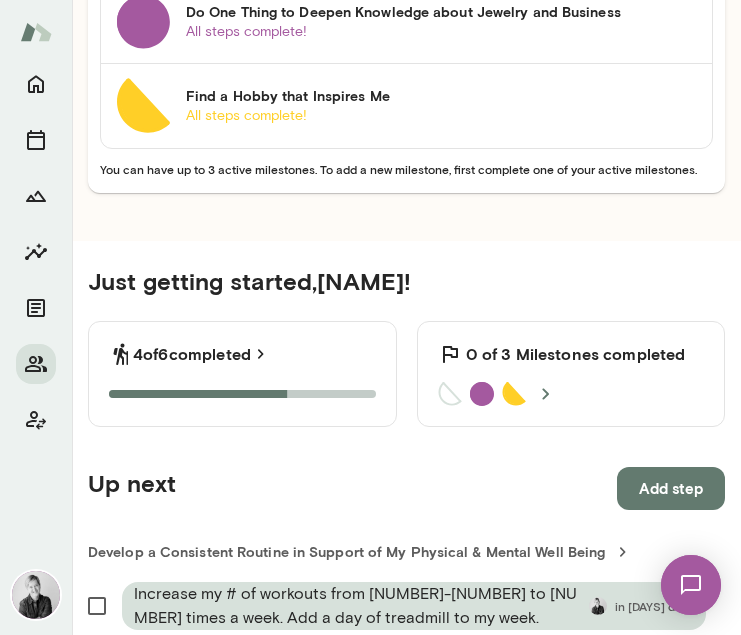 scroll, scrollTop: 976, scrollLeft: 0, axis: vertical 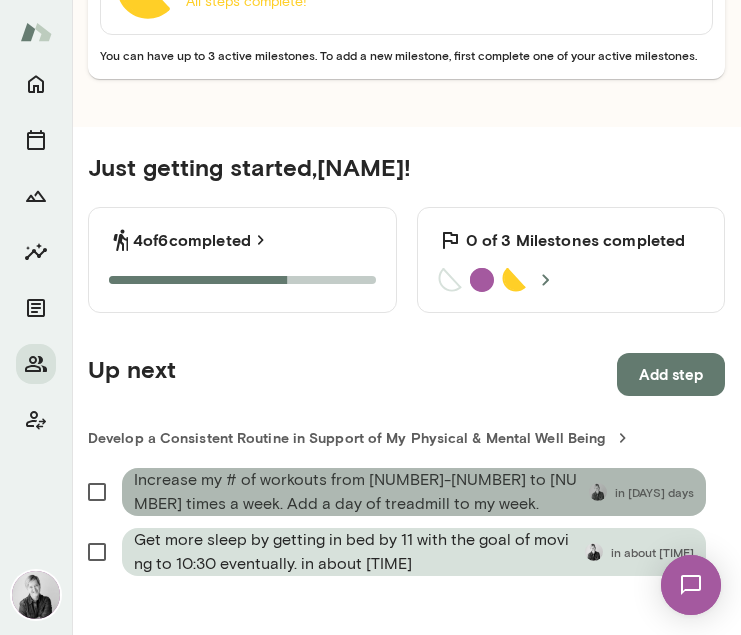 click on "Increase my # of workouts from [NUMBER]-[NUMBER] to [NUMBER] times a week. Add a day of treadmill to my week." at bounding box center (357, 492) 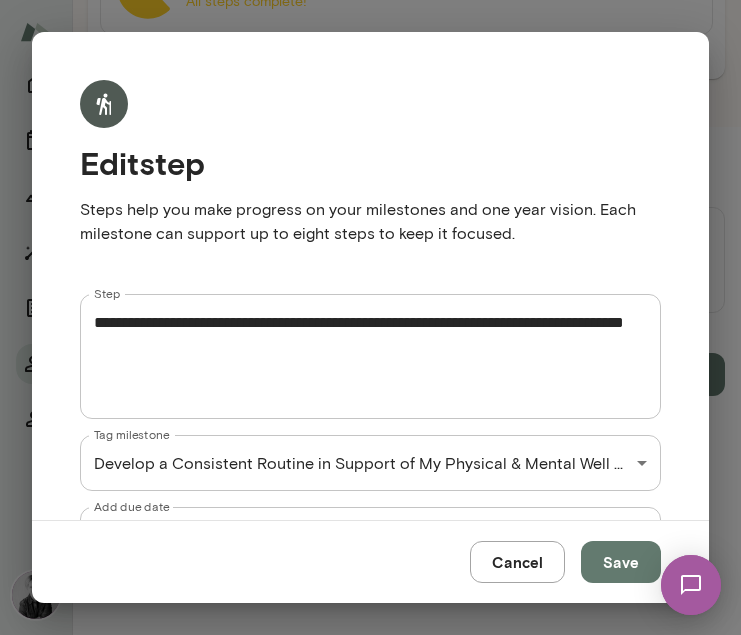 scroll, scrollTop: 91, scrollLeft: 0, axis: vertical 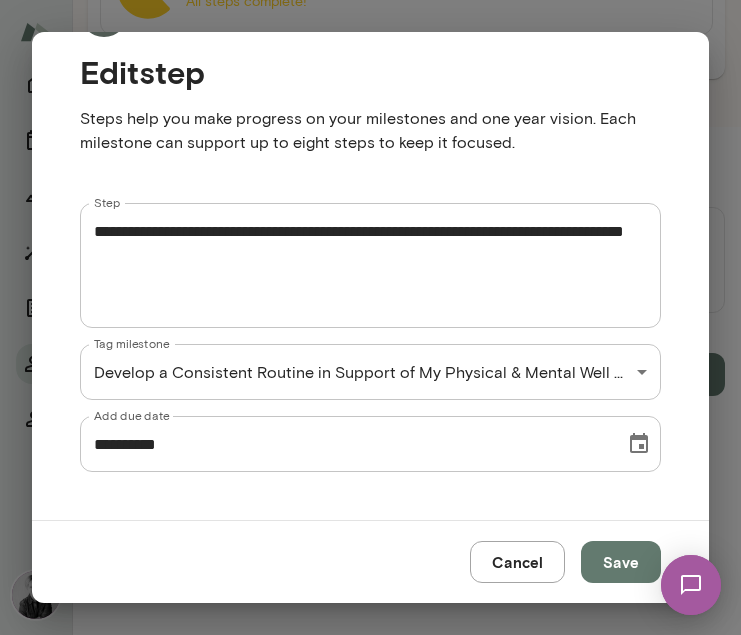 click 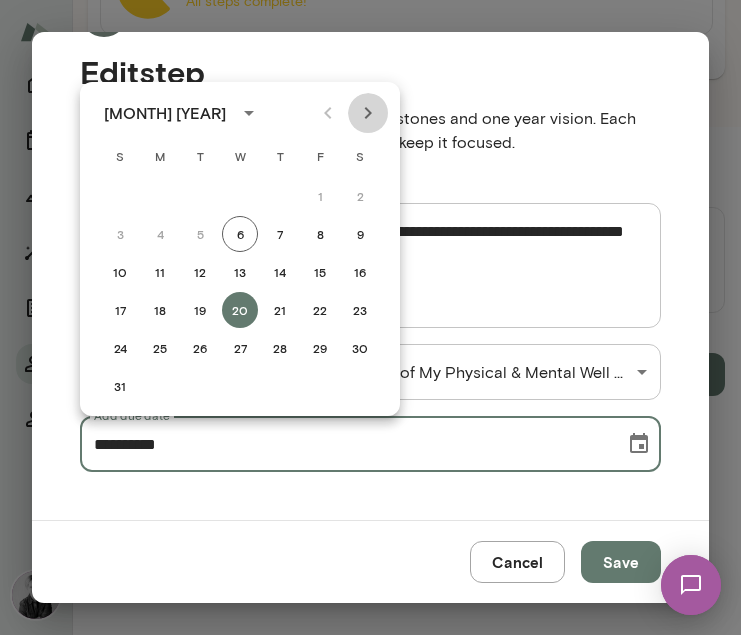 click 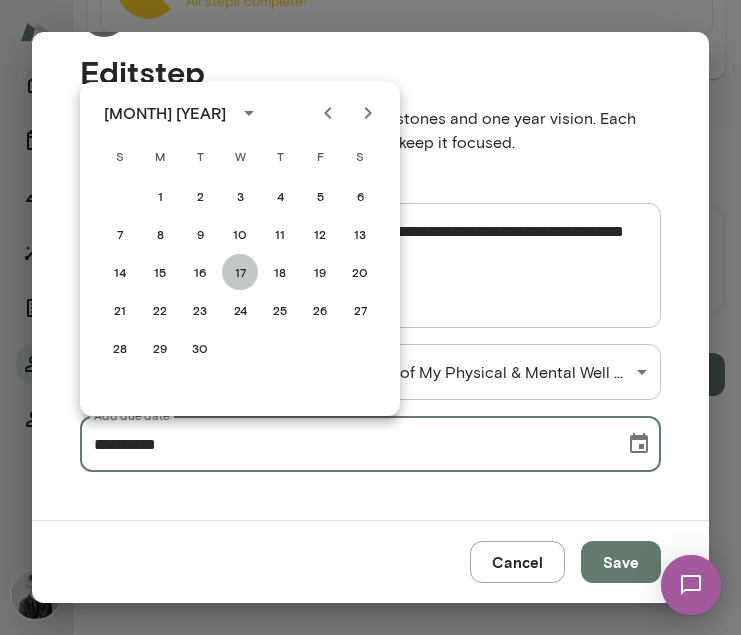 click on "17" at bounding box center [240, 272] 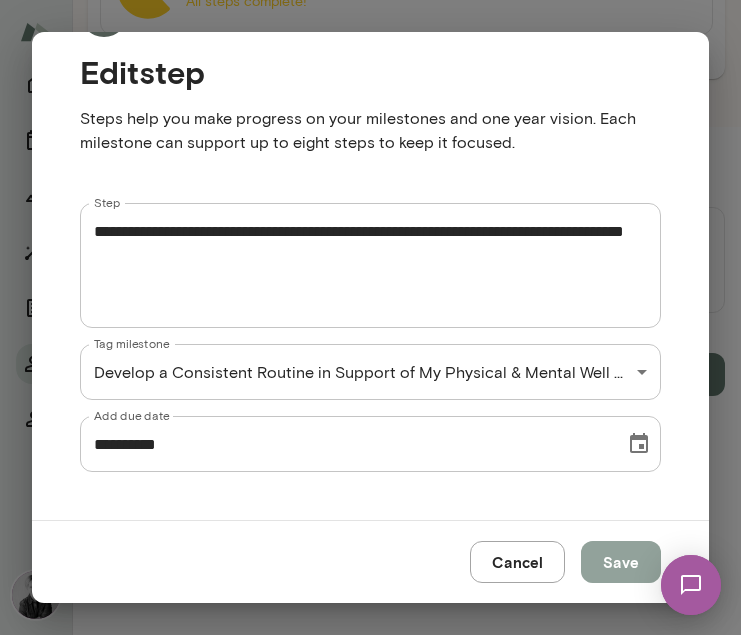 click on "Save" at bounding box center [621, 562] 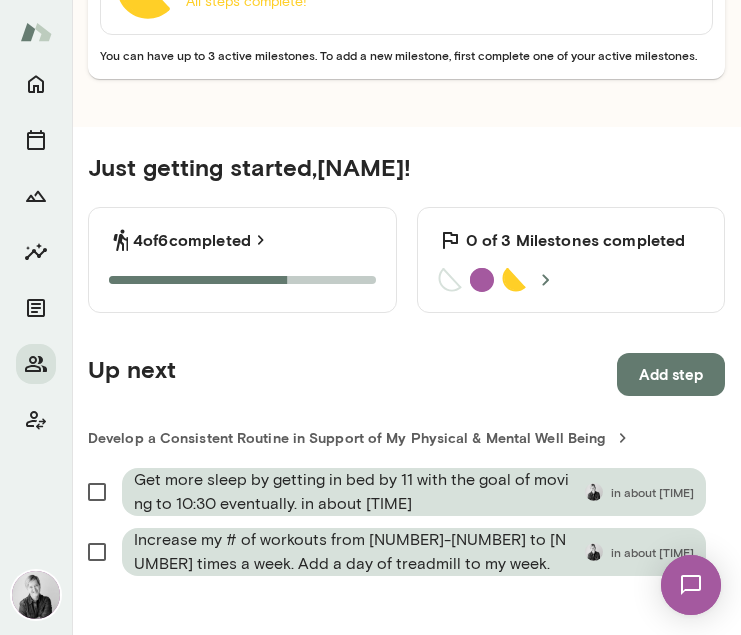 click on "in about [TIME]" at bounding box center (652, 552) 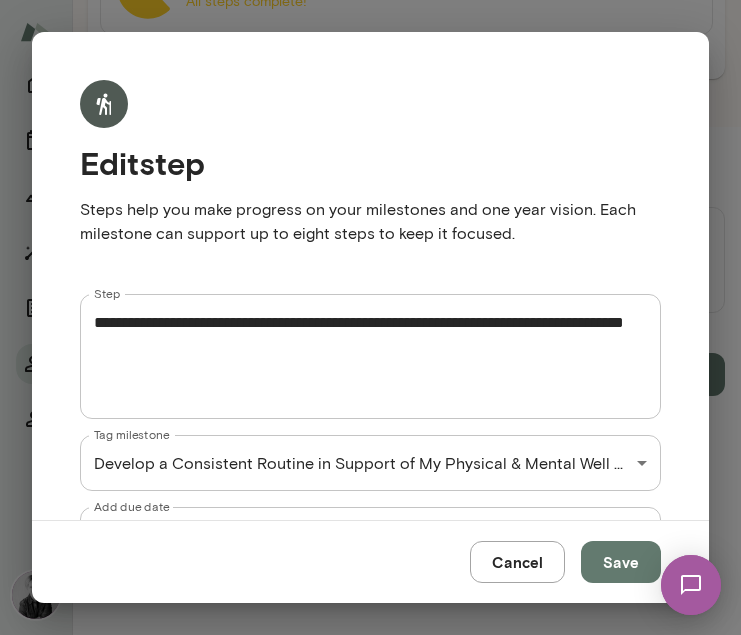 scroll, scrollTop: 91, scrollLeft: 0, axis: vertical 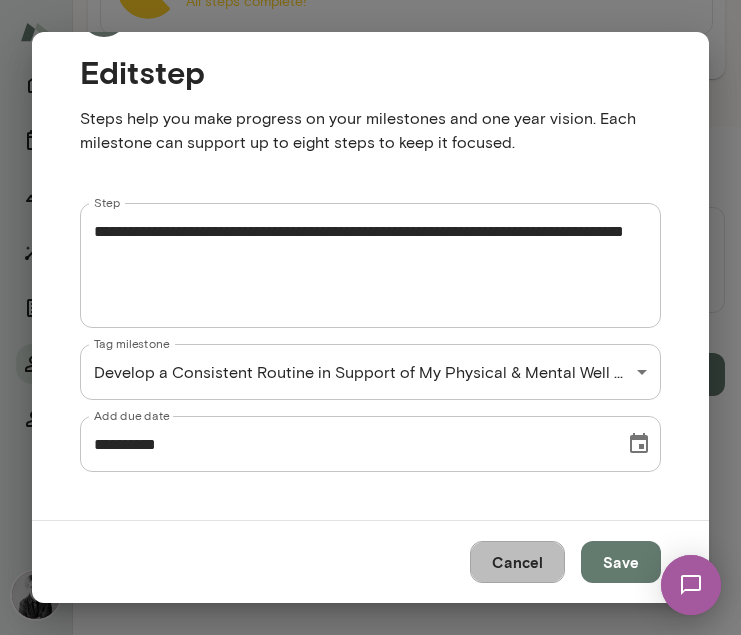 click on "Cancel" at bounding box center (517, 562) 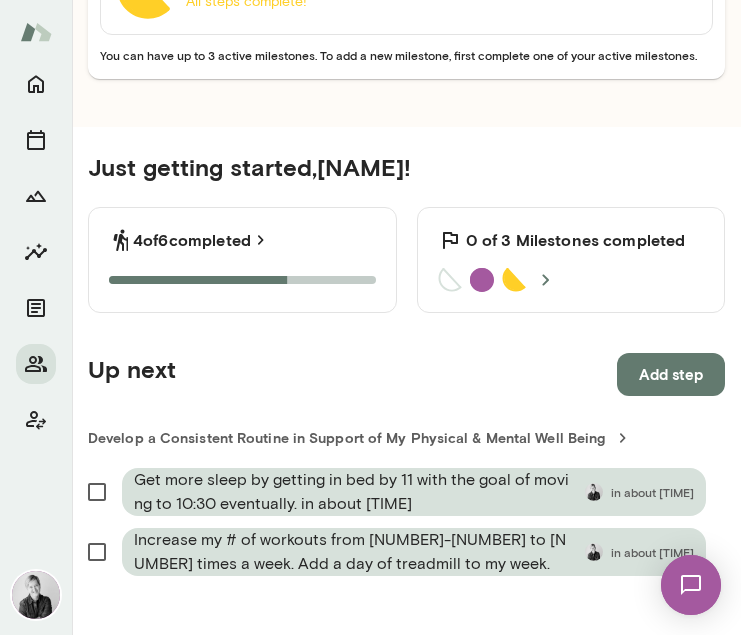 click on "Get more sleep by getting in bed by 11 with the goal of moving to 10:30 eventually. in about [TIME]" at bounding box center (355, 492) 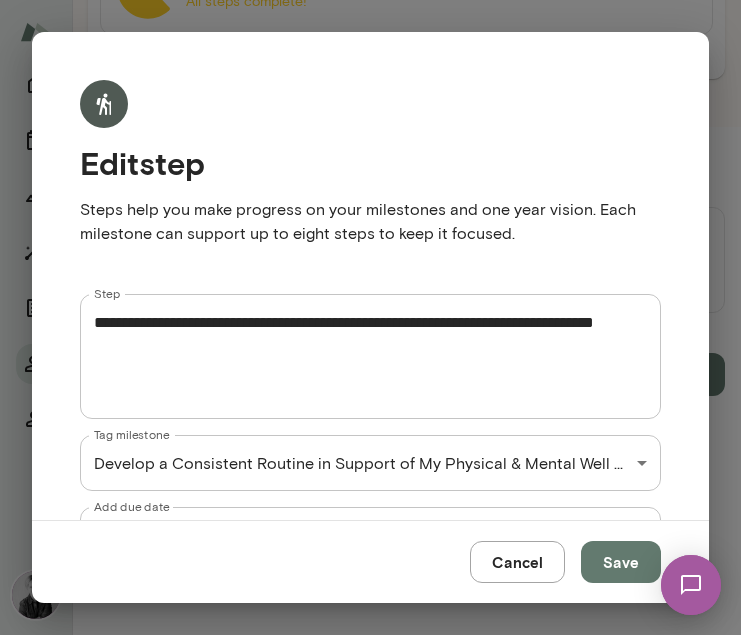 scroll, scrollTop: 91, scrollLeft: 0, axis: vertical 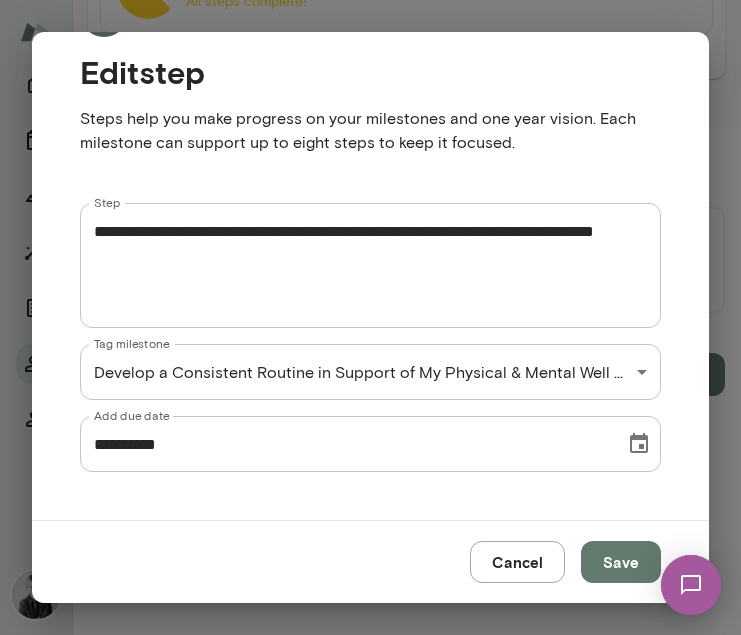 click 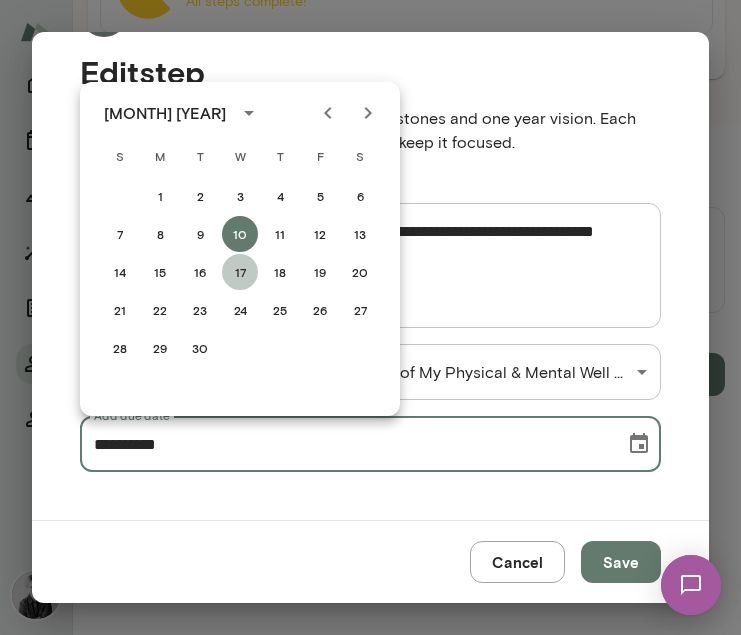 click on "17" at bounding box center (240, 272) 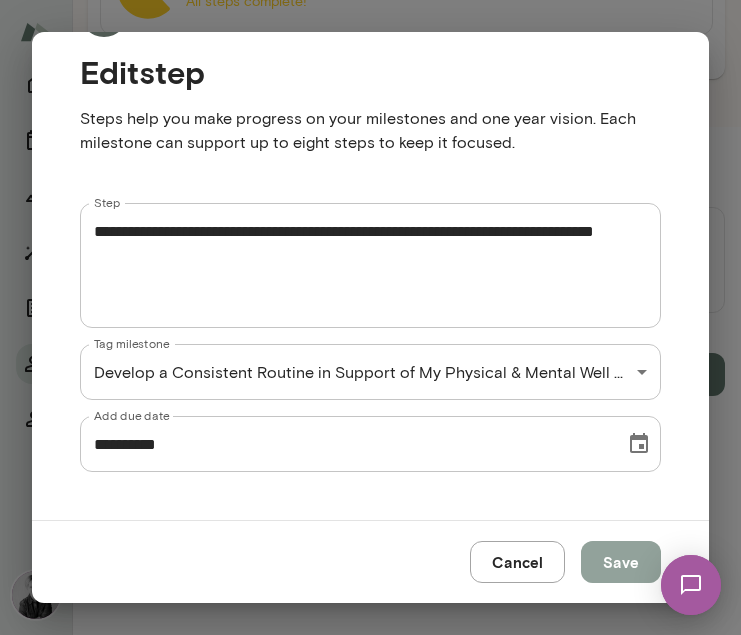 click on "Save" at bounding box center (621, 562) 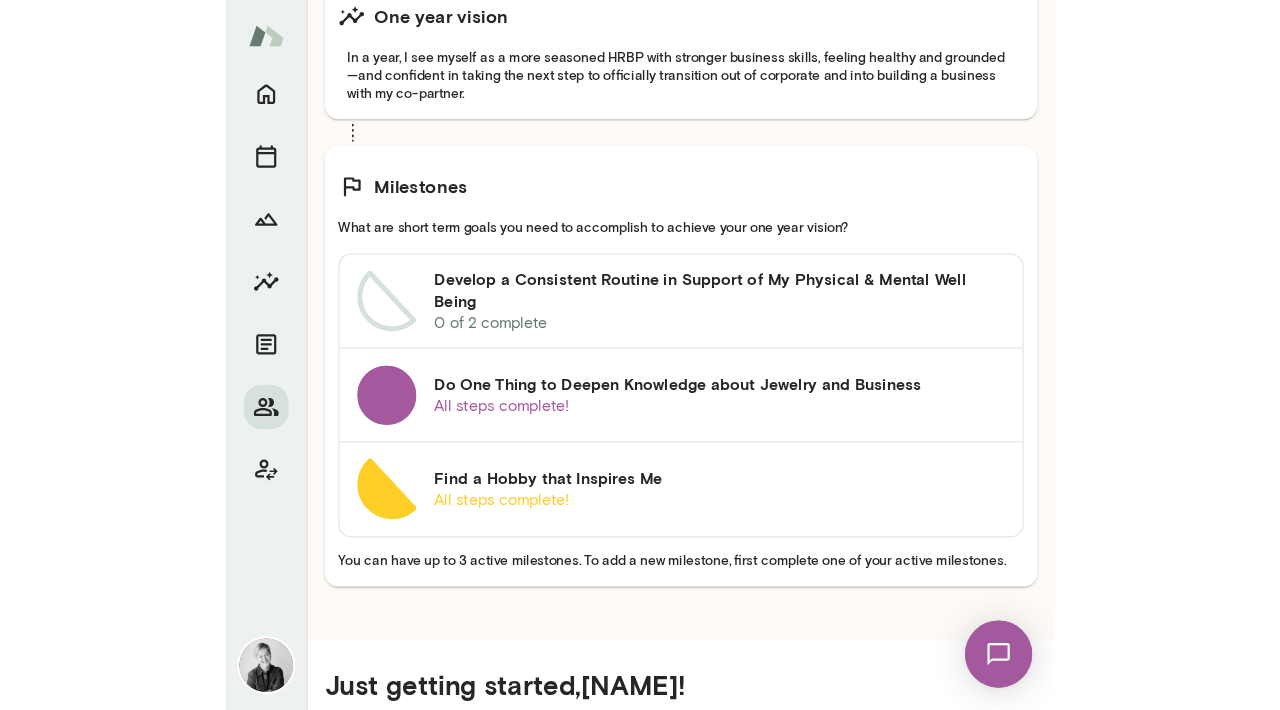 scroll, scrollTop: 525, scrollLeft: 0, axis: vertical 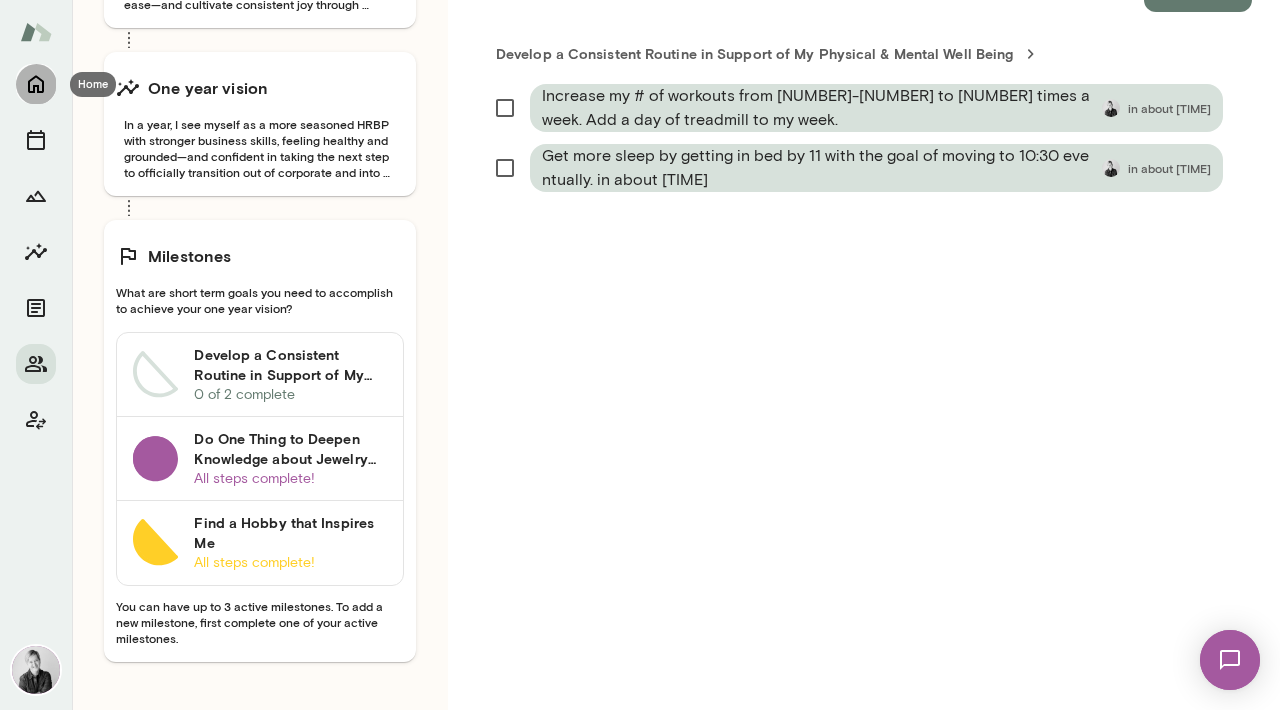 click 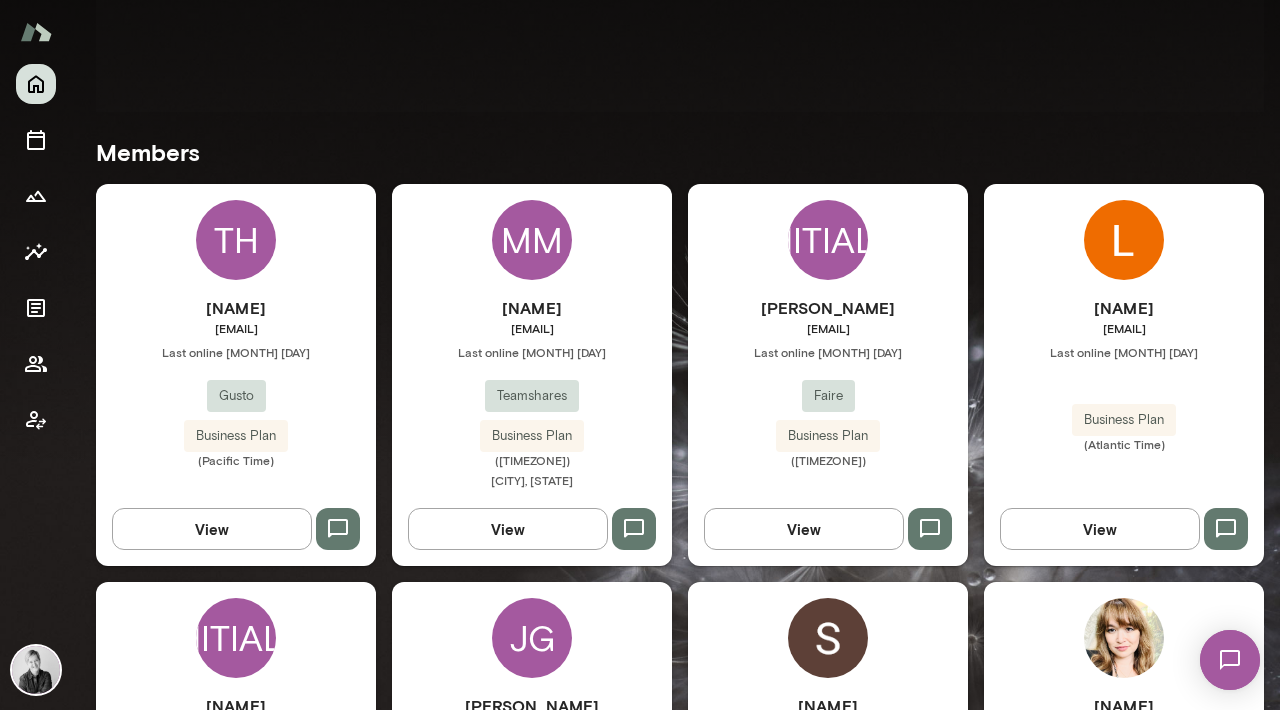 scroll, scrollTop: 425, scrollLeft: 0, axis: vertical 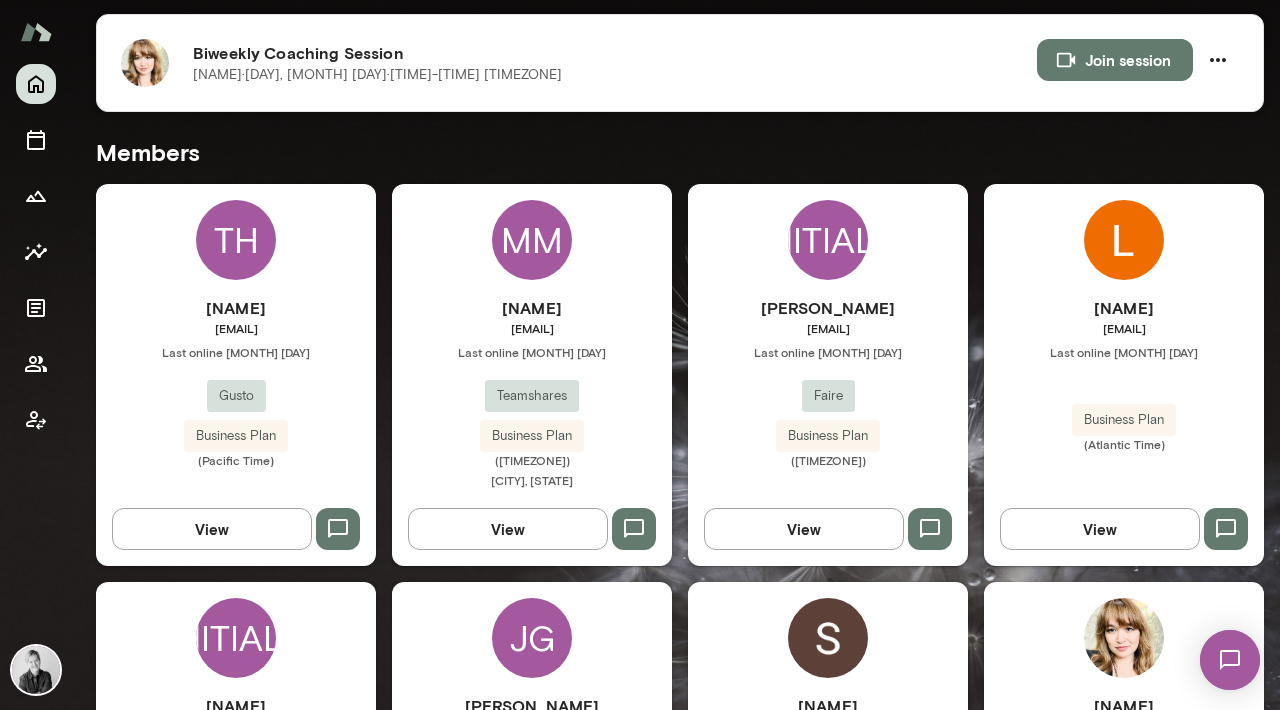 click at bounding box center (145, 63) 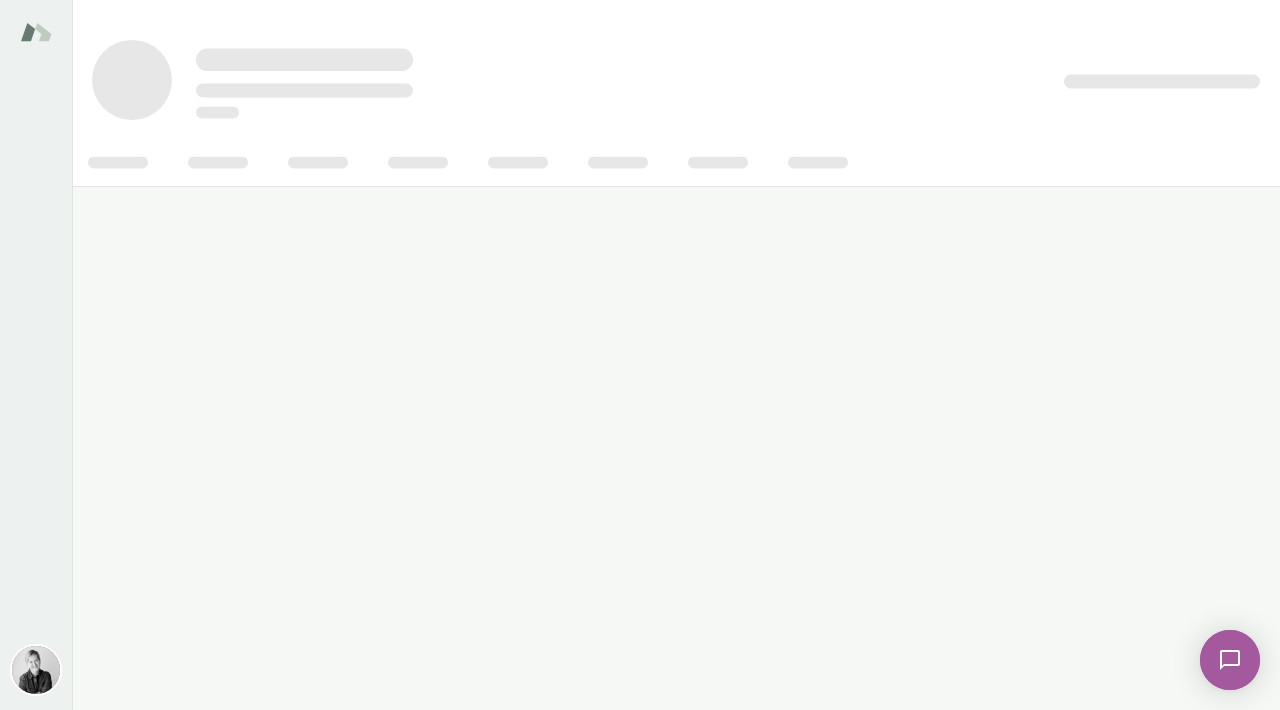 scroll, scrollTop: 0, scrollLeft: 0, axis: both 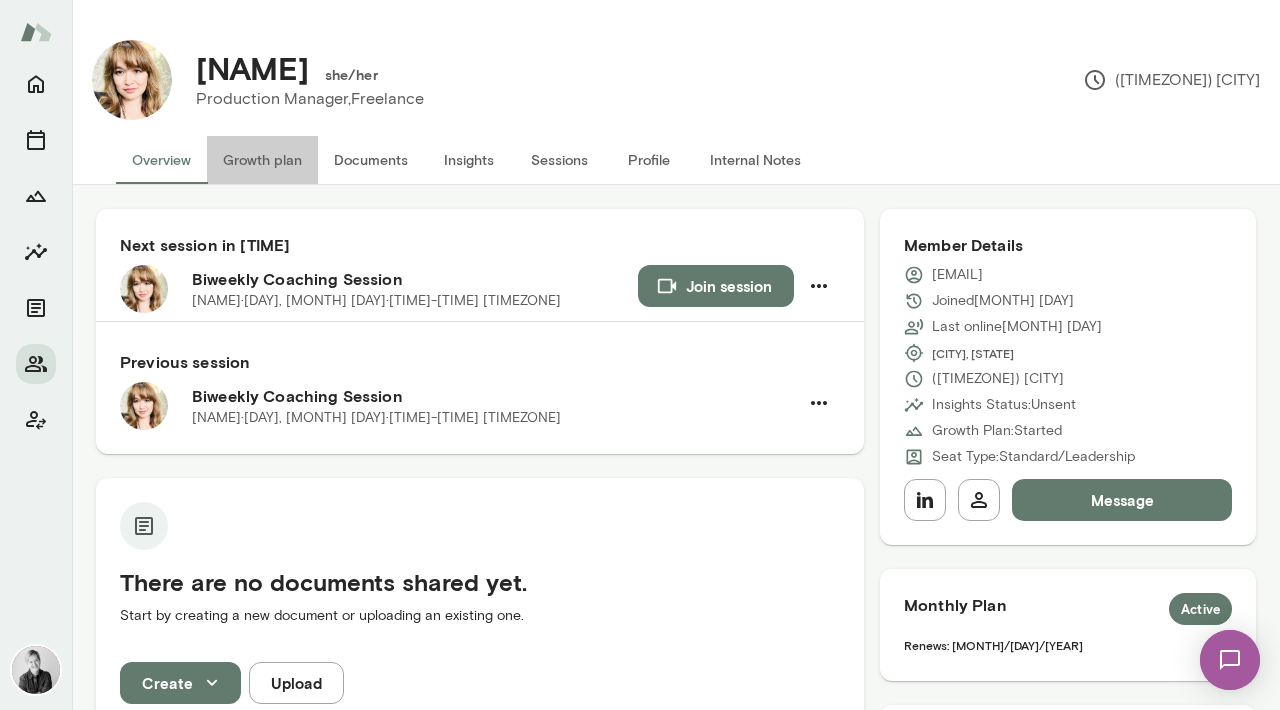 click on "Growth plan" at bounding box center (262, 160) 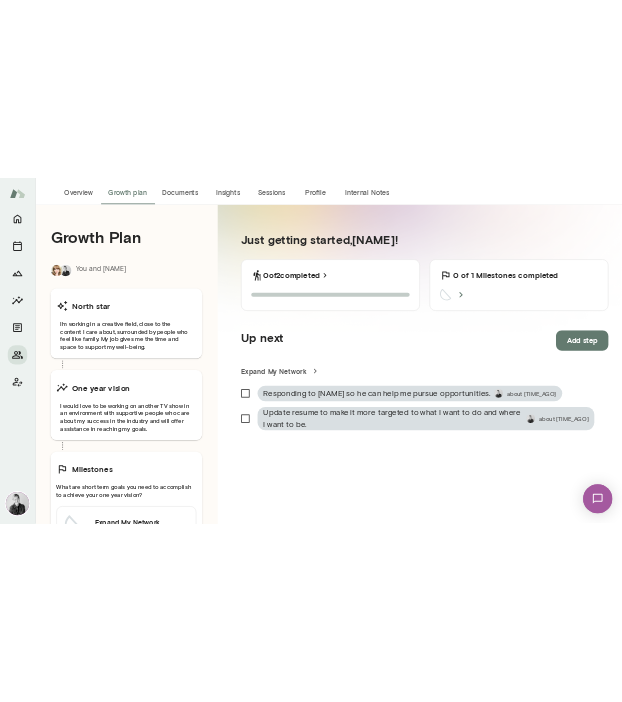 scroll, scrollTop: 116, scrollLeft: 0, axis: vertical 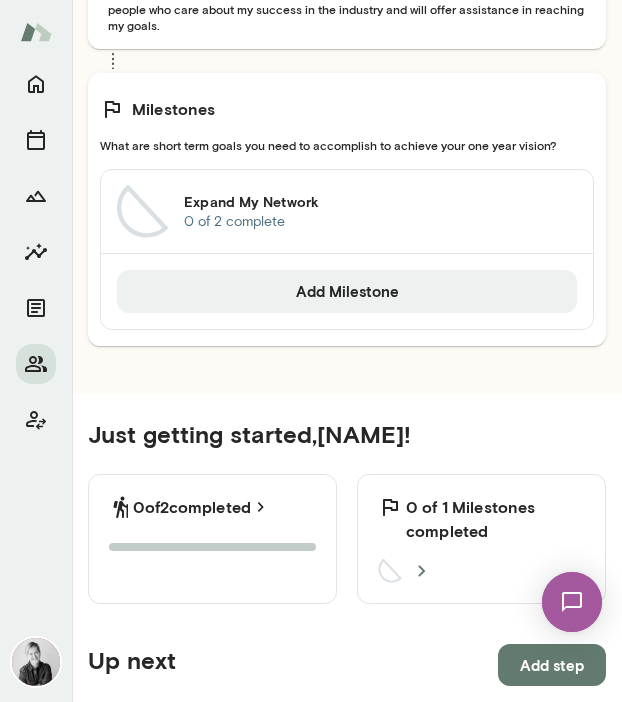 click on "Expand My Network [NUMBER] of [NUMBER] complete" at bounding box center [347, 212] 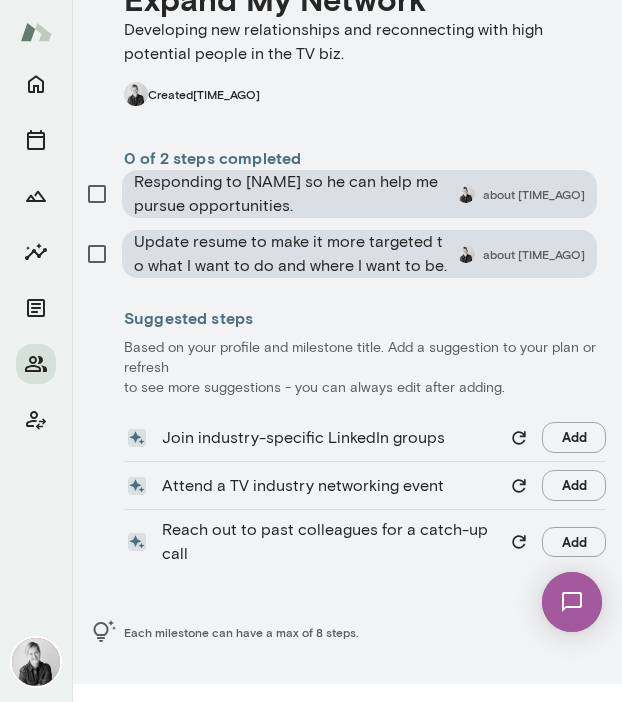 scroll, scrollTop: 283, scrollLeft: 0, axis: vertical 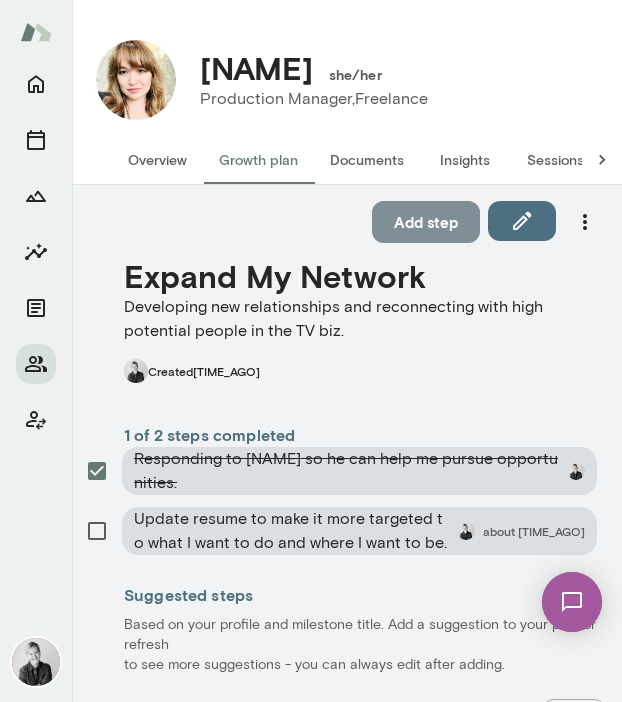 click on "Add step" at bounding box center (426, 222) 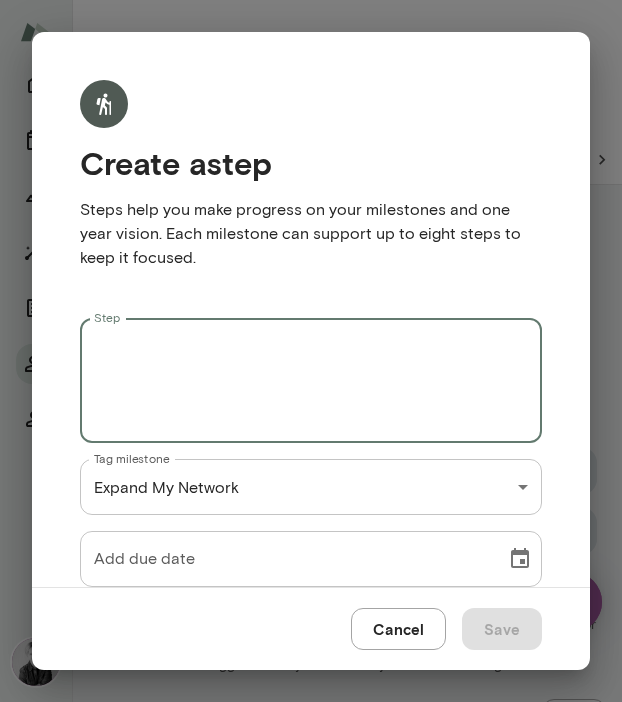 click on "Step" at bounding box center (311, 381) 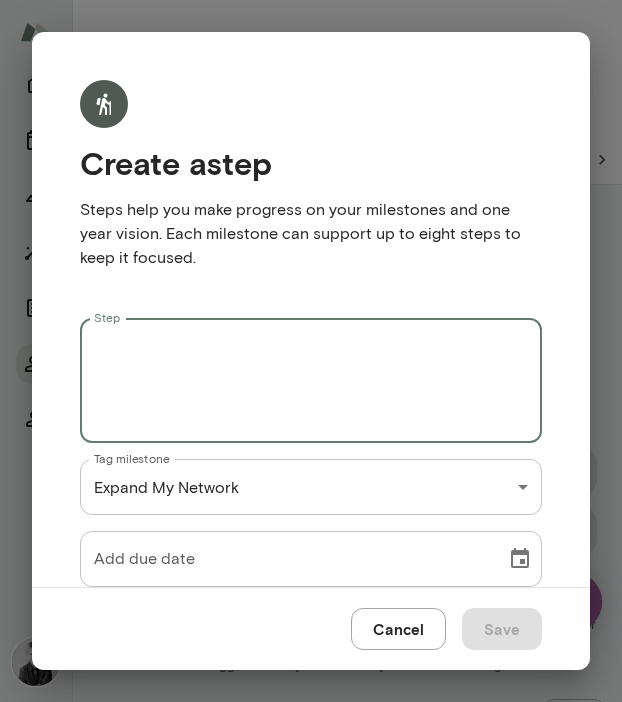 click on "Step" at bounding box center (311, 381) 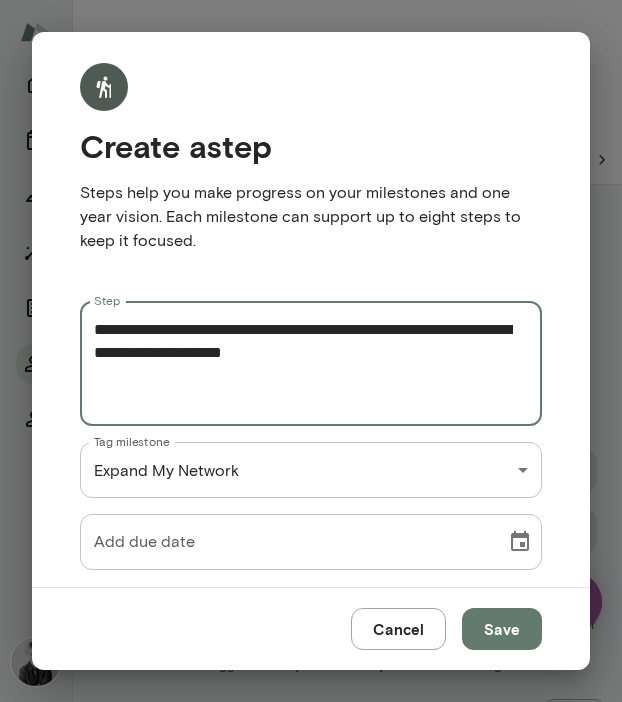 scroll, scrollTop: 48, scrollLeft: 0, axis: vertical 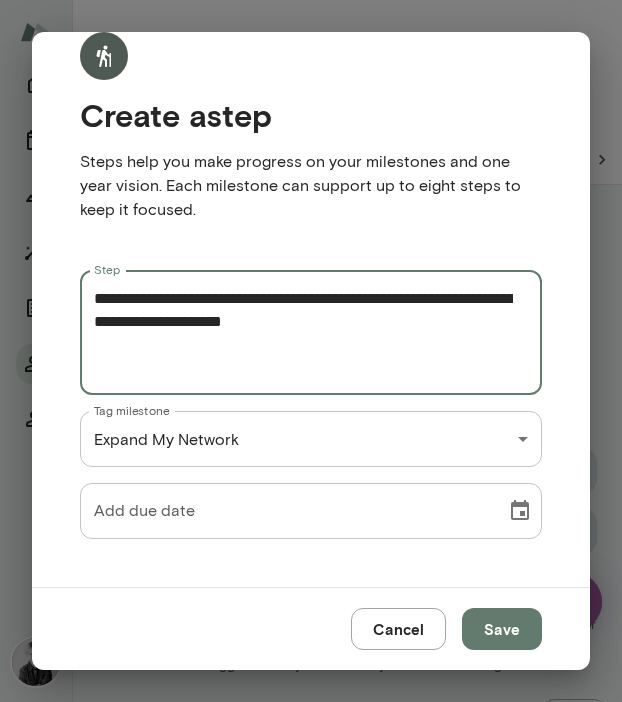 type on "**********" 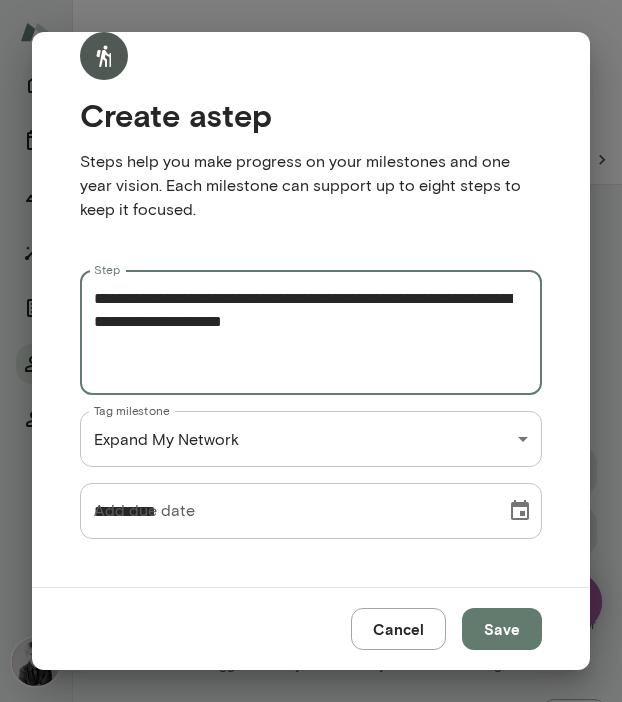 click on "**********" at bounding box center (286, 511) 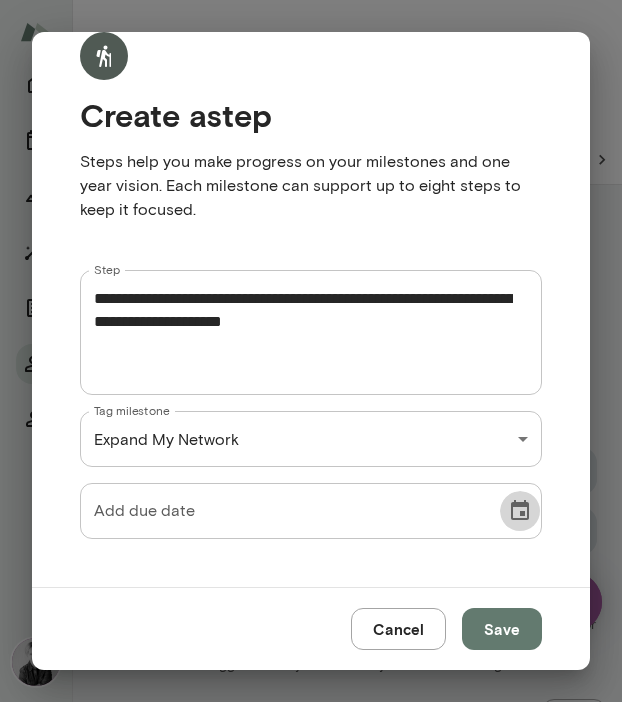 click 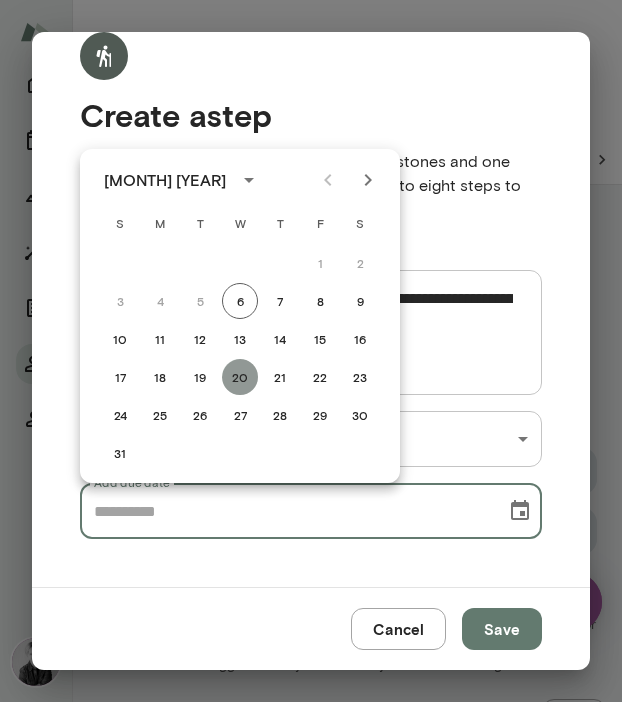 click on "20" at bounding box center (240, 377) 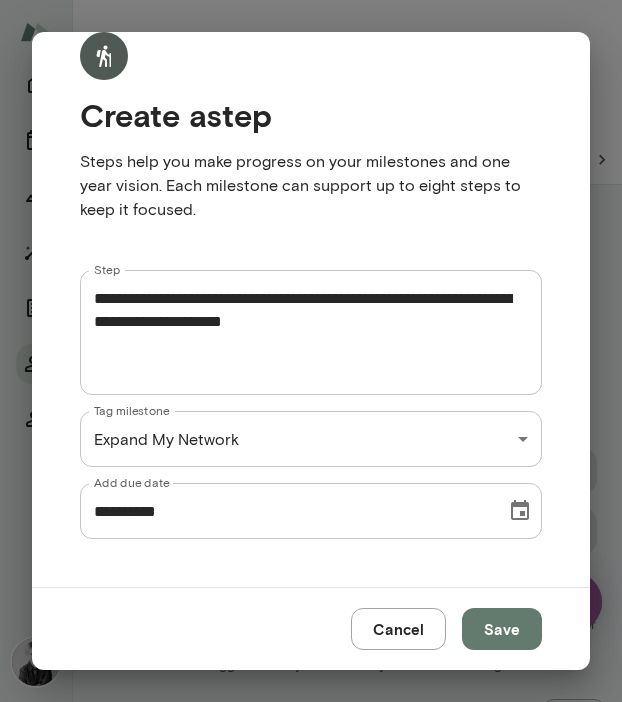 click on "Save" at bounding box center (502, 629) 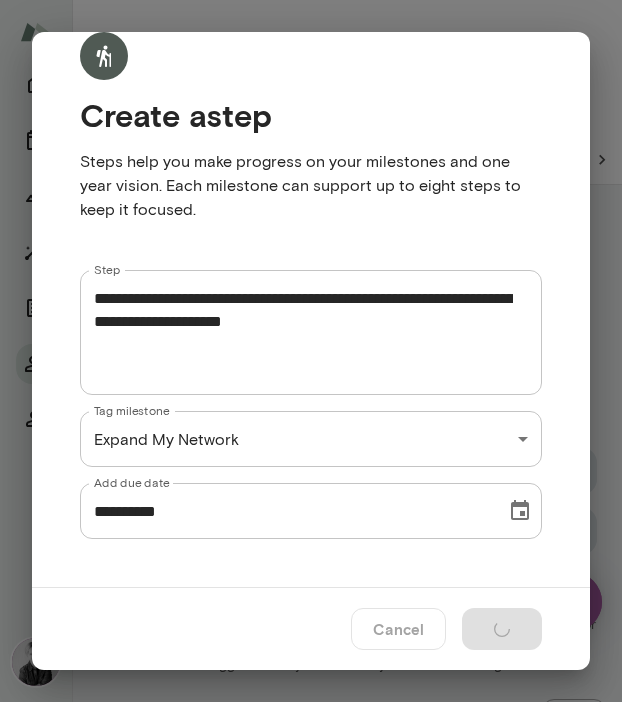 type 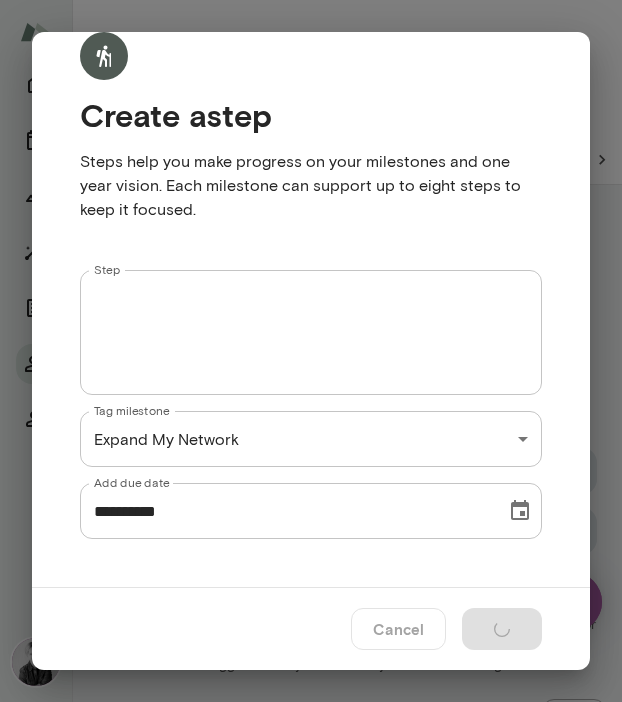 type 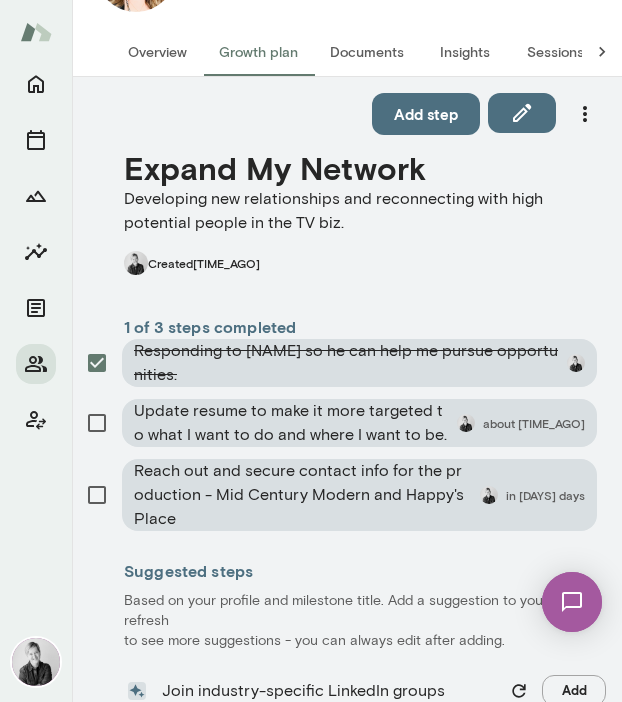 scroll, scrollTop: 147, scrollLeft: 0, axis: vertical 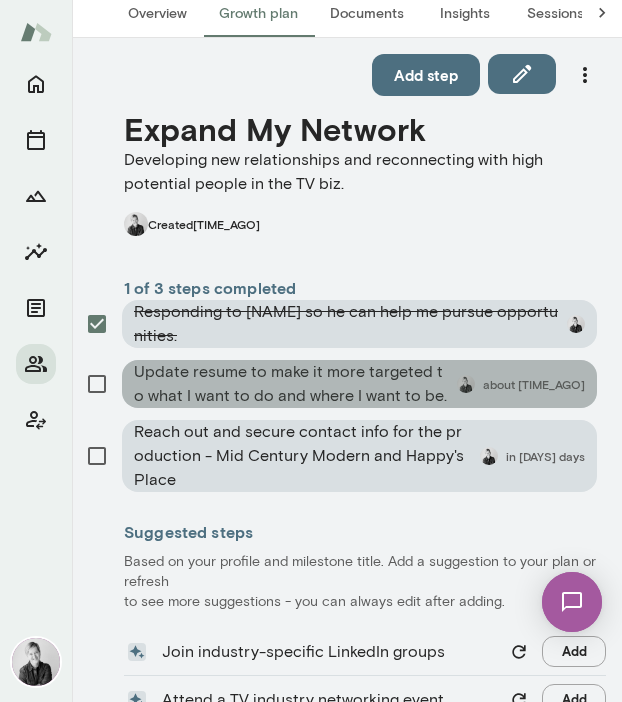 click on "about [TIME_AGO]" at bounding box center [534, 384] 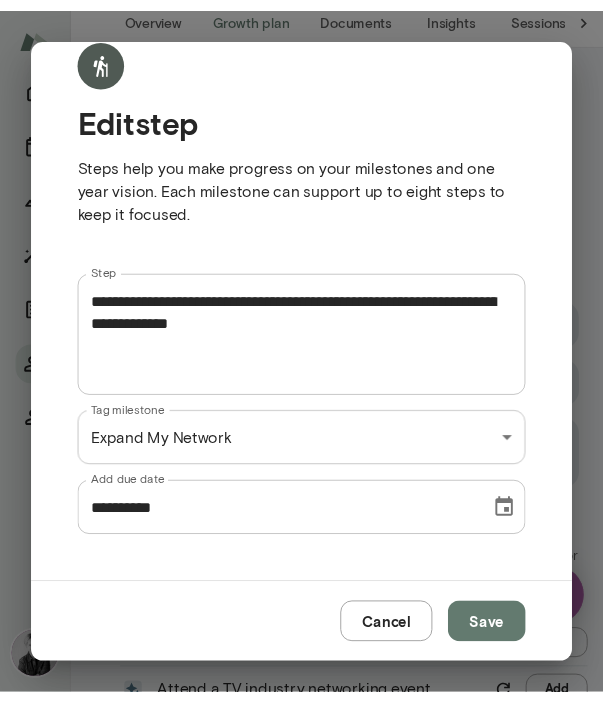 scroll, scrollTop: 48, scrollLeft: 0, axis: vertical 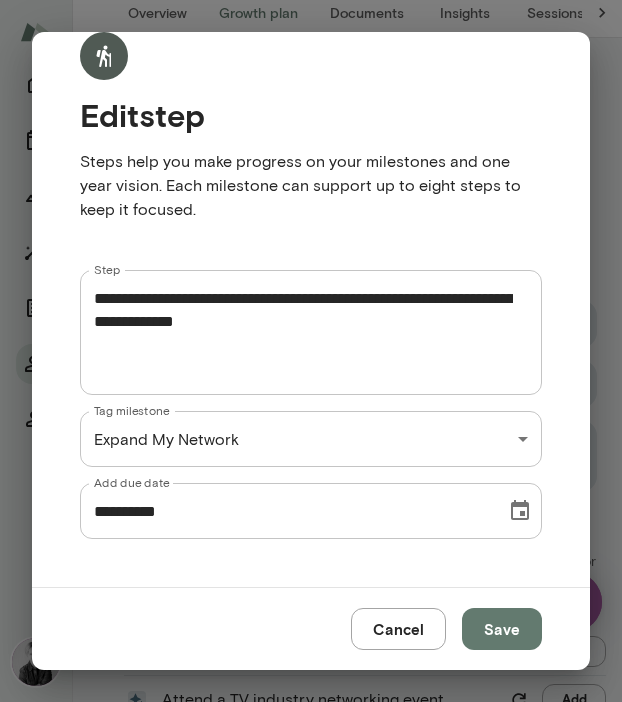 click 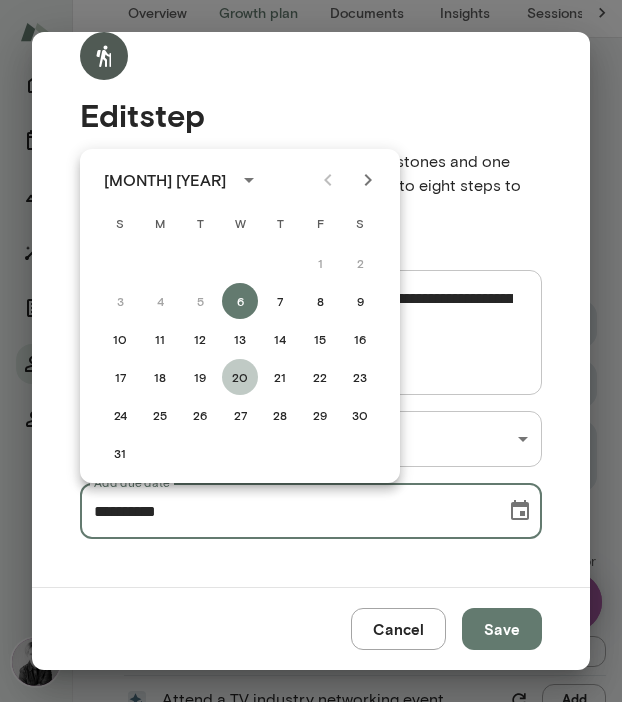 click on "20" at bounding box center (240, 377) 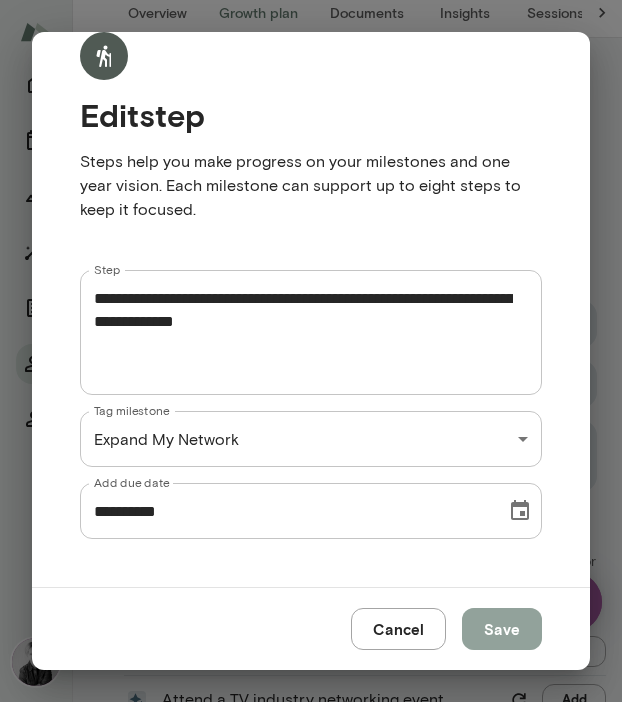 click on "Save" at bounding box center (502, 629) 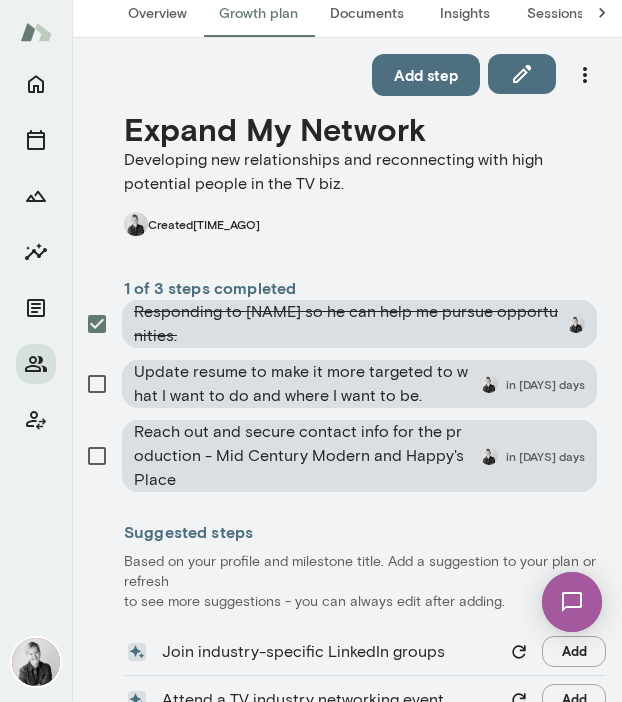 click at bounding box center (36, 383) 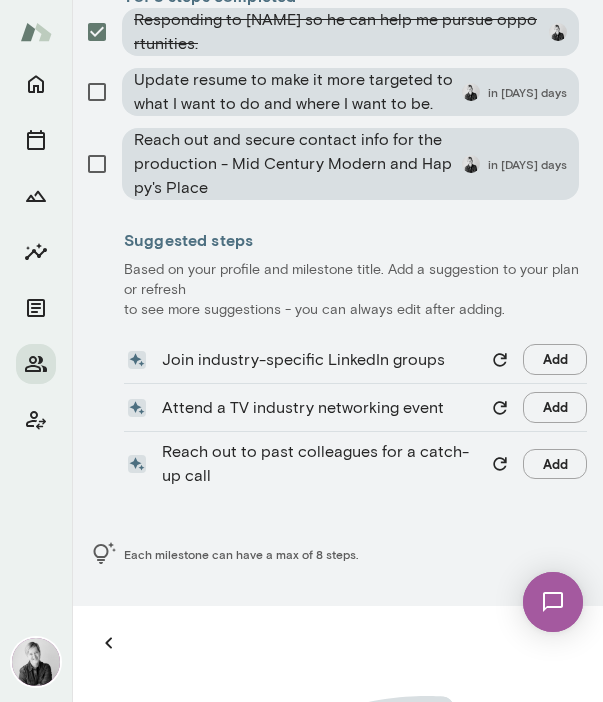 scroll, scrollTop: 74, scrollLeft: 0, axis: vertical 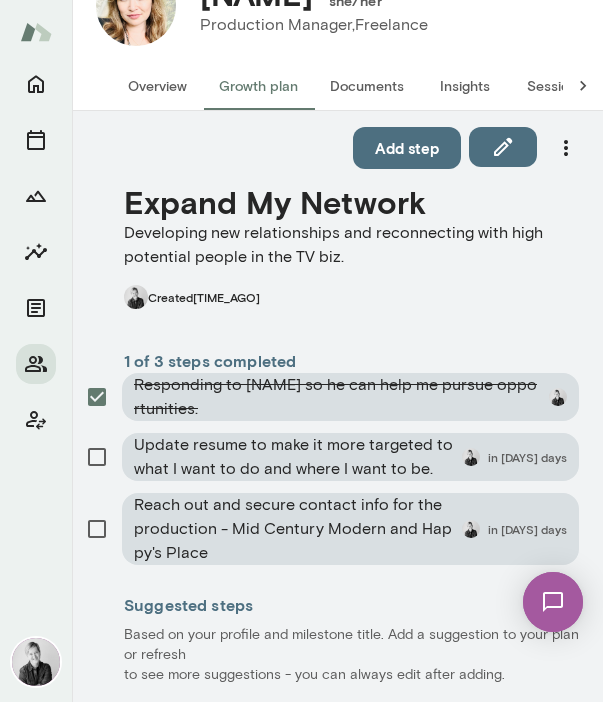 click on "Overview" at bounding box center [157, 86] 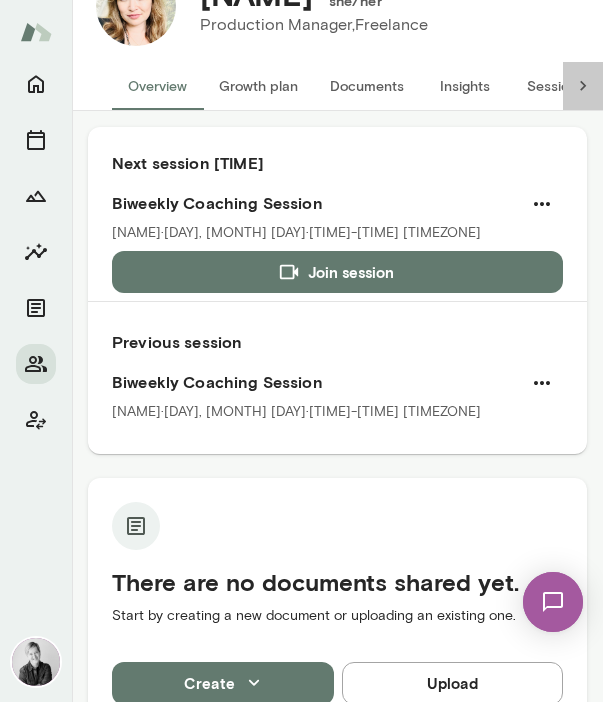 click 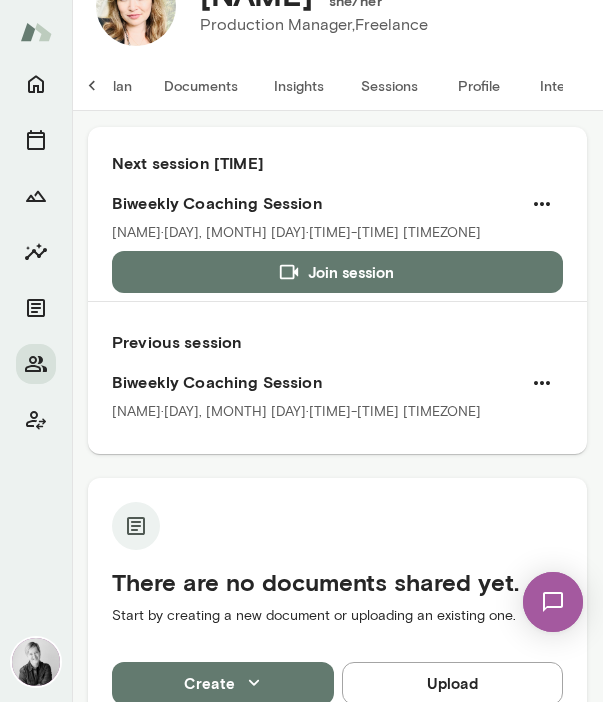scroll, scrollTop: 0, scrollLeft: 263, axis: horizontal 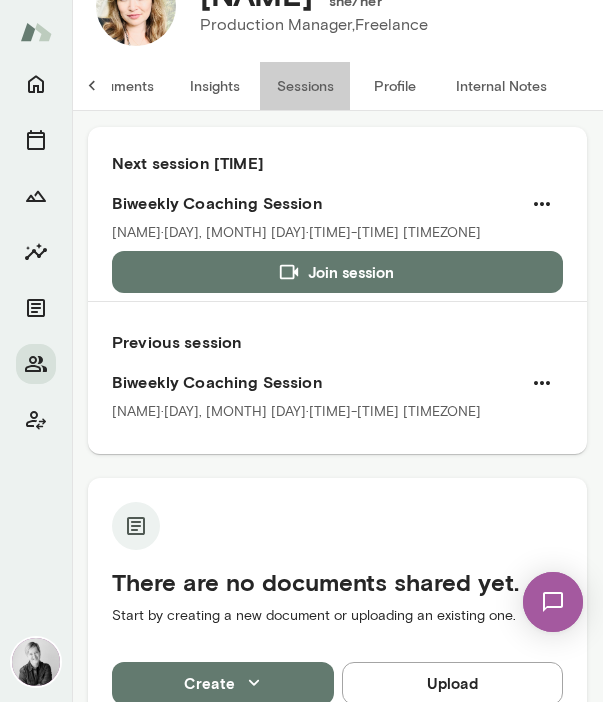 click on "Sessions" at bounding box center (305, 86) 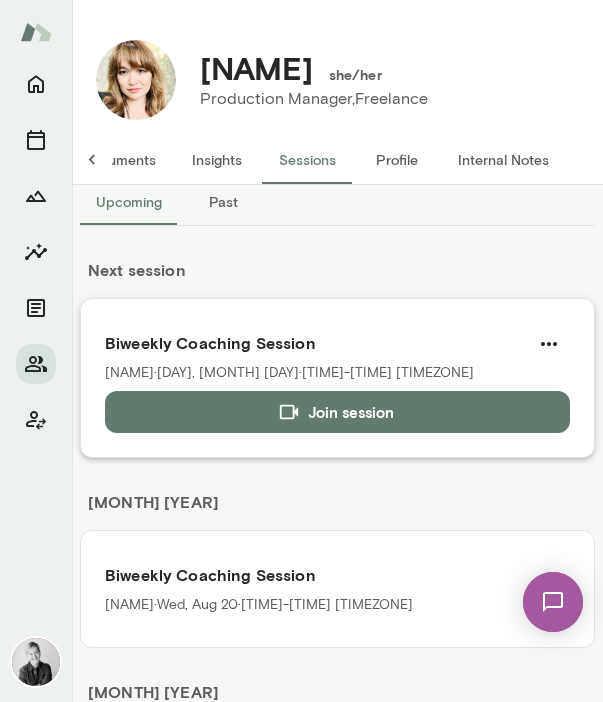 scroll, scrollTop: 0, scrollLeft: 0, axis: both 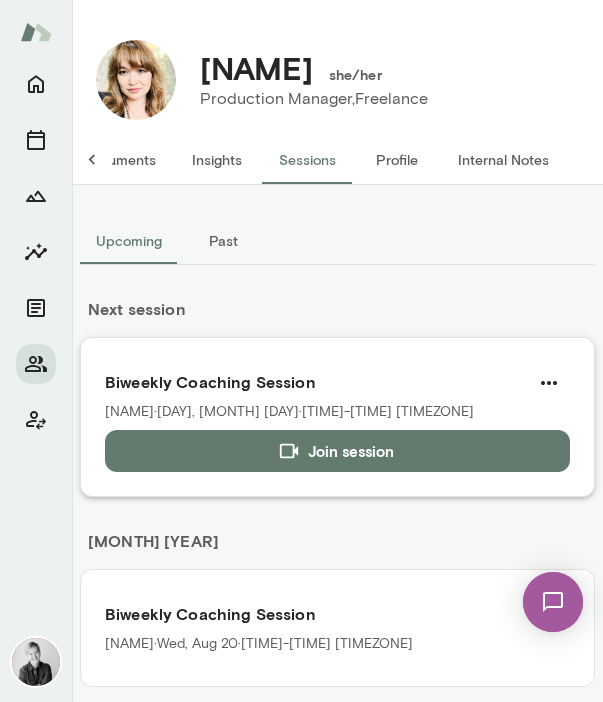 click on "Biweekly Coaching Session" at bounding box center (337, 382) 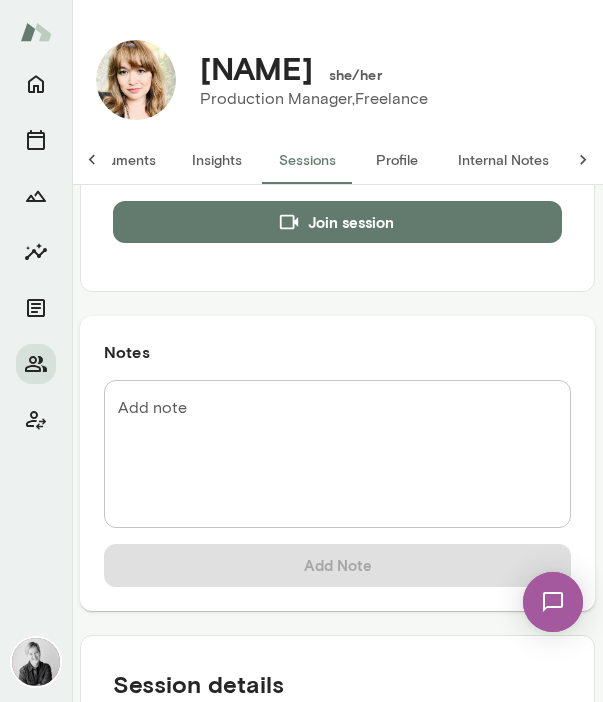 scroll, scrollTop: 268, scrollLeft: 0, axis: vertical 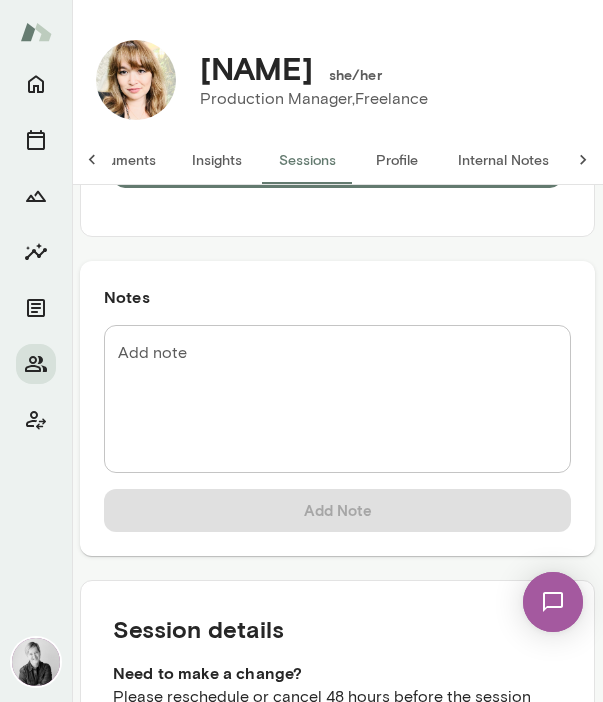 click on "* Add note" at bounding box center (337, 399) 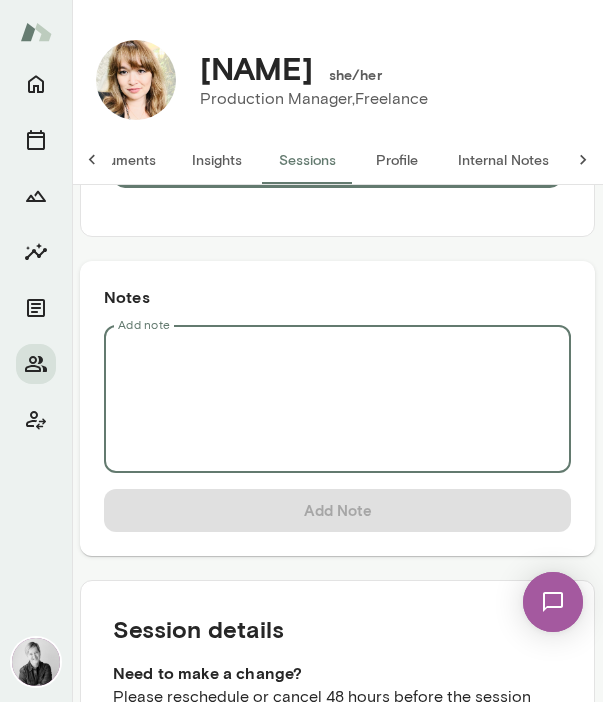 click 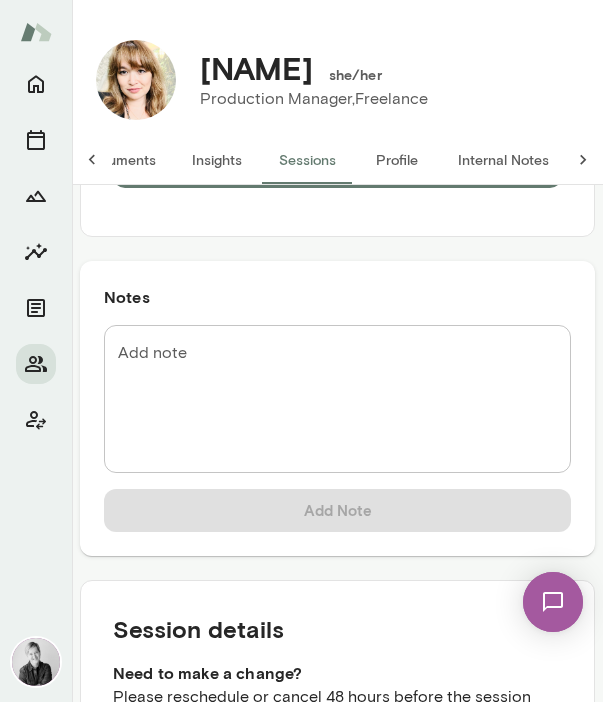 scroll, scrollTop: 0, scrollLeft: 0, axis: both 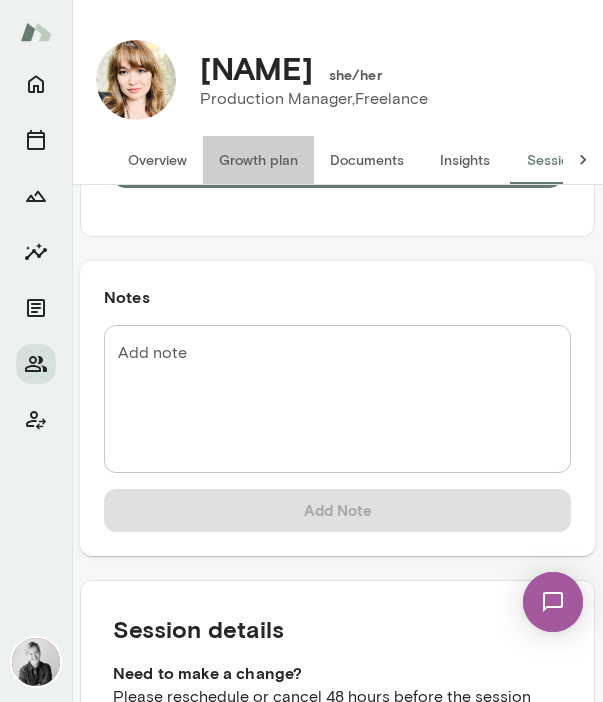 click on "Growth plan" at bounding box center [258, 160] 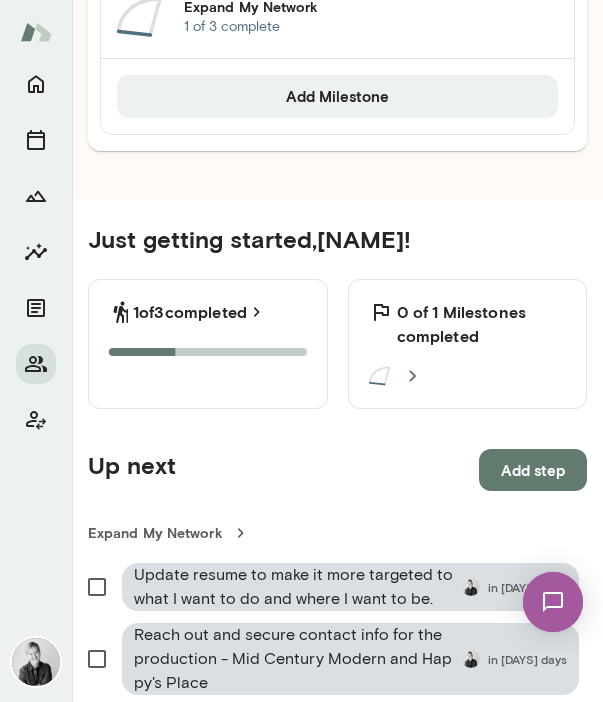 scroll, scrollTop: 836, scrollLeft: 0, axis: vertical 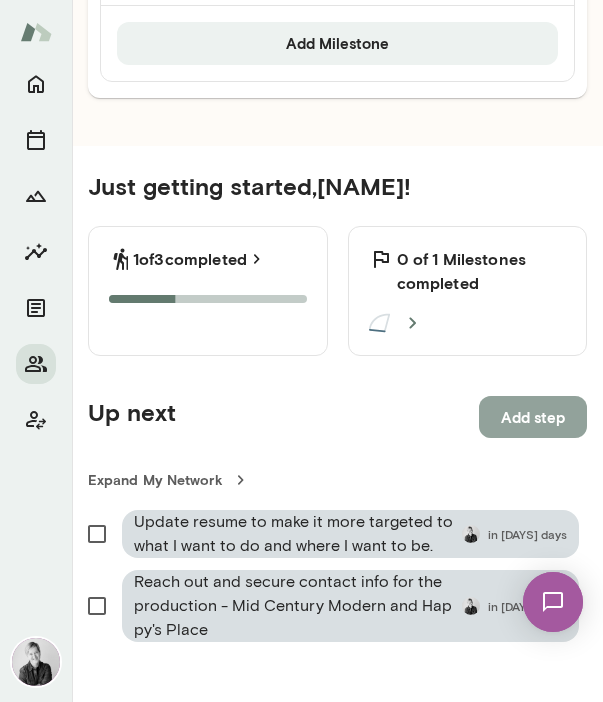 click on "Add step" at bounding box center [533, 417] 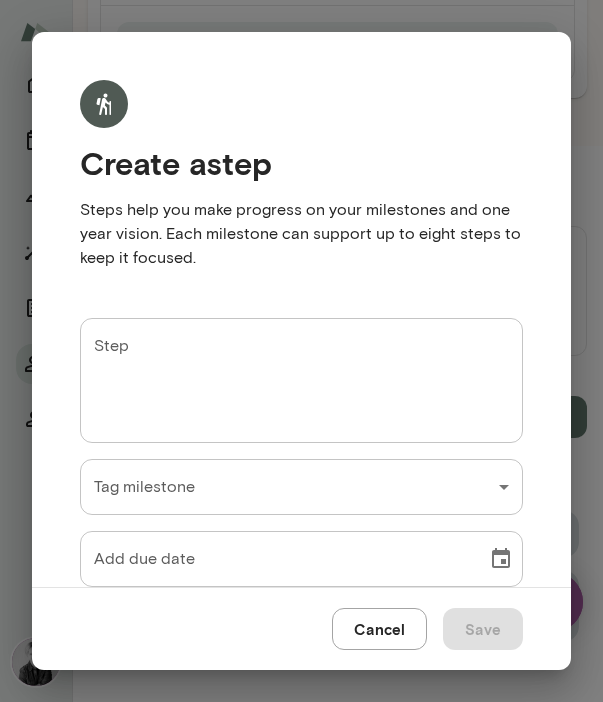 click on "Step" at bounding box center [301, 381] 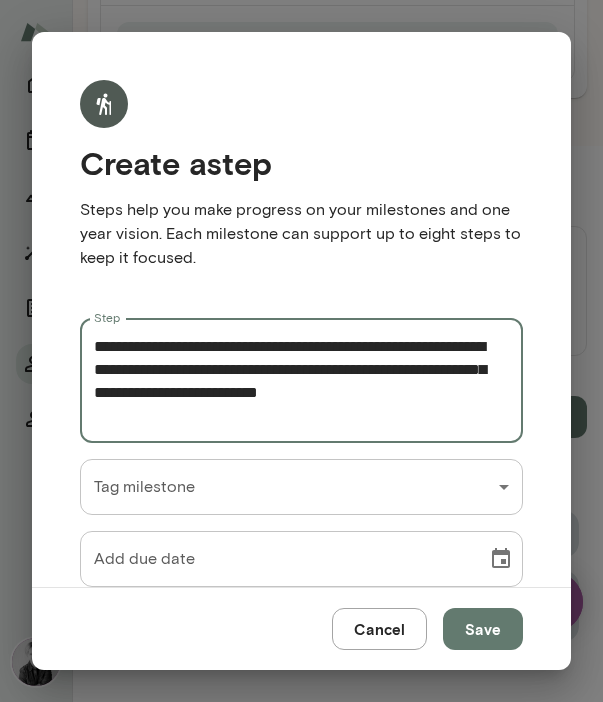 type on "**********" 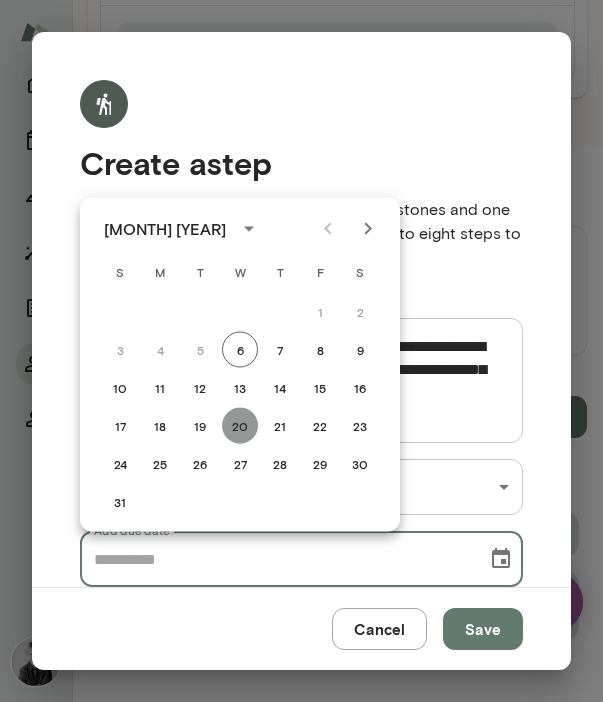 click on "20" at bounding box center [240, 426] 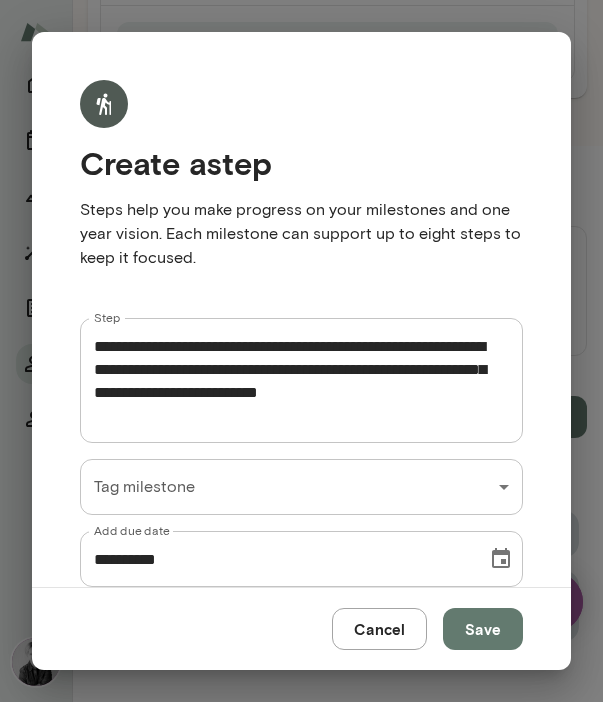 click on "Save" at bounding box center [483, 629] 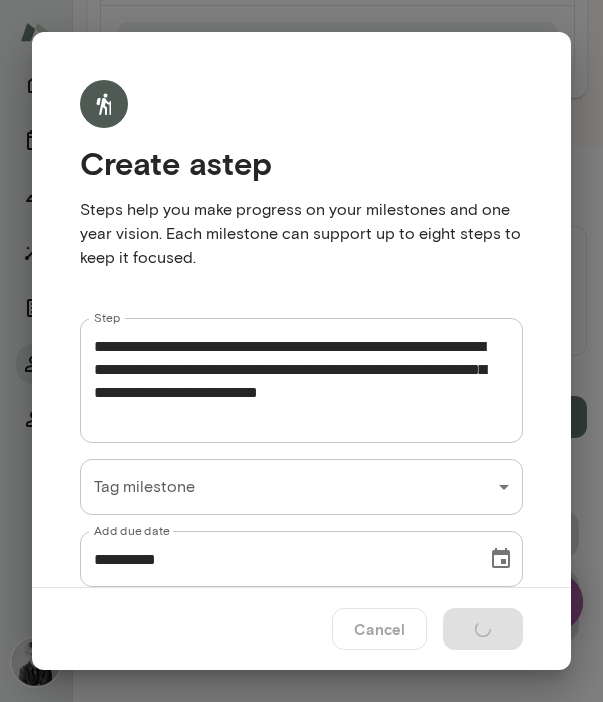 type 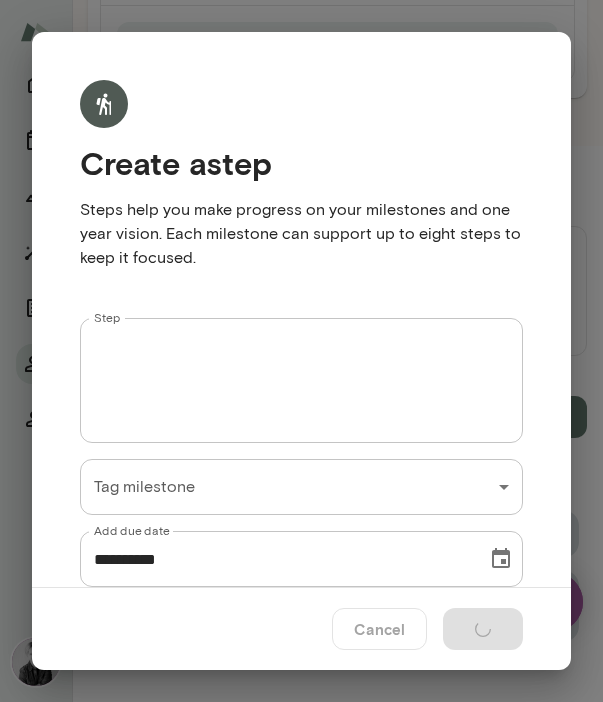 type 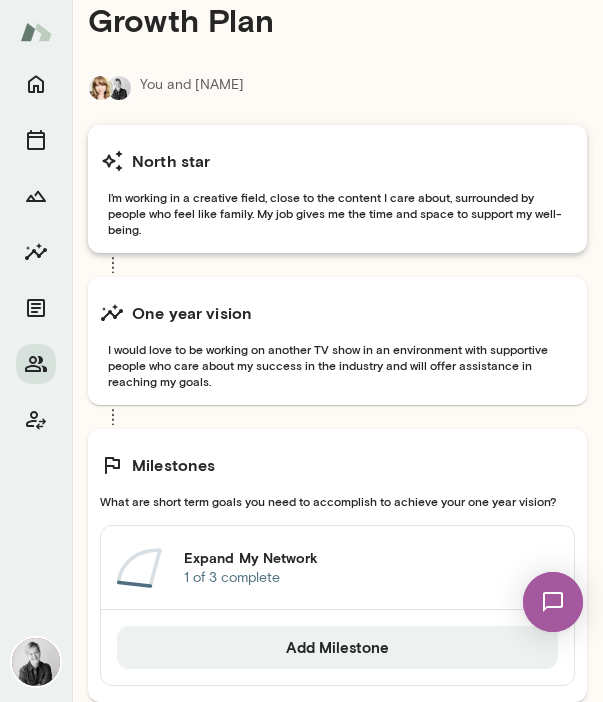 scroll, scrollTop: 0, scrollLeft: 0, axis: both 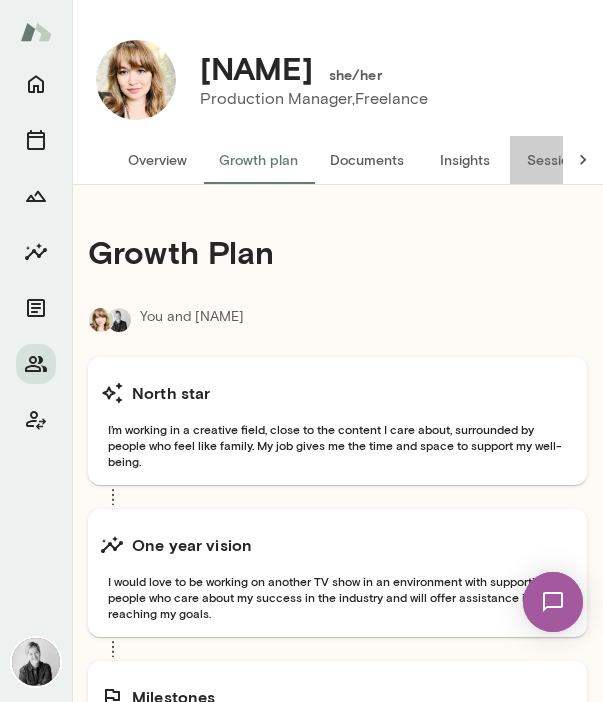 click on "Sessions" at bounding box center [555, 160] 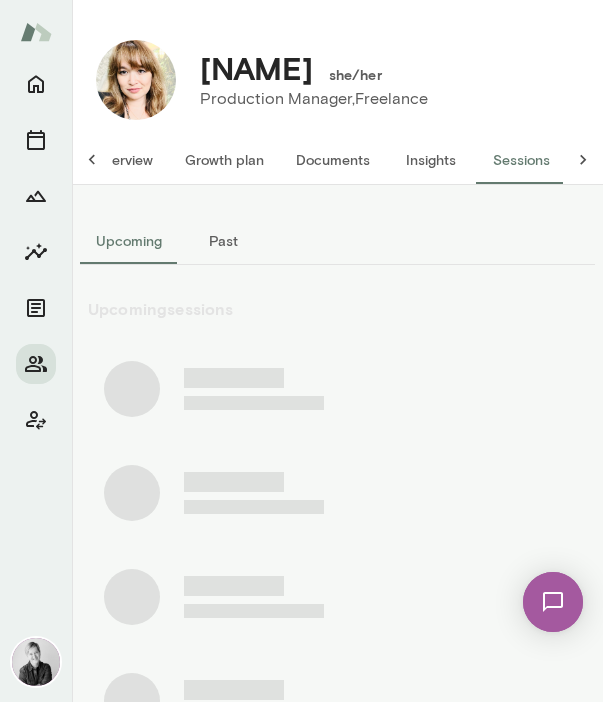 scroll, scrollTop: 0, scrollLeft: 36, axis: horizontal 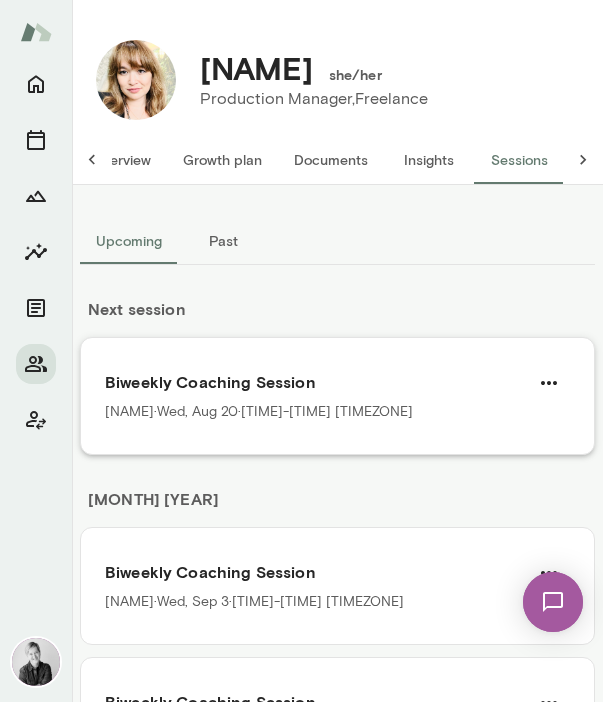 click on "Biweekly Coaching Session" at bounding box center [337, 382] 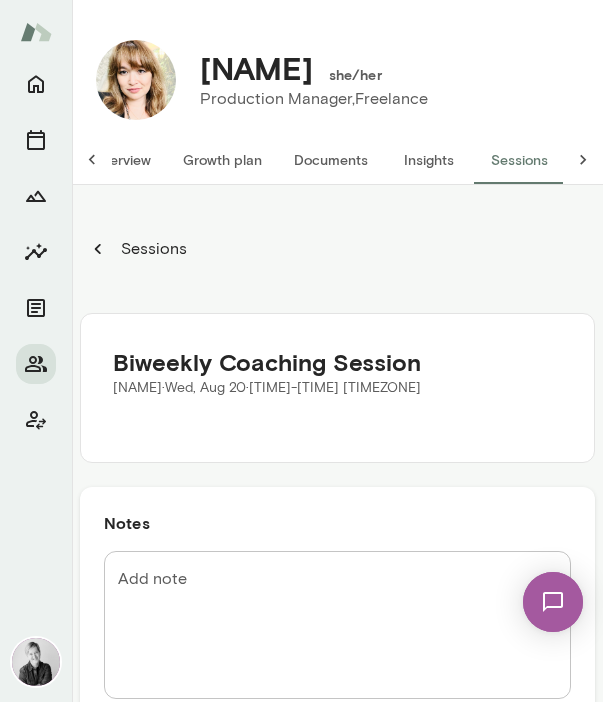 click on "* Add note" at bounding box center (337, 625) 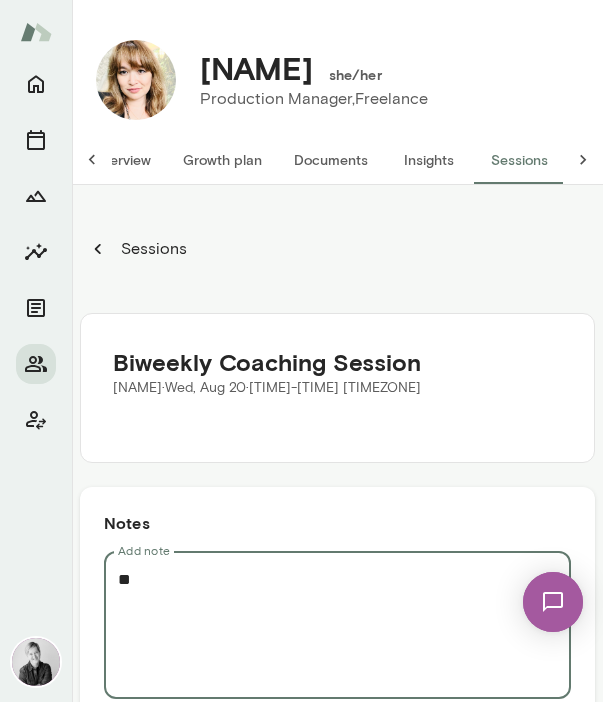 type on "*" 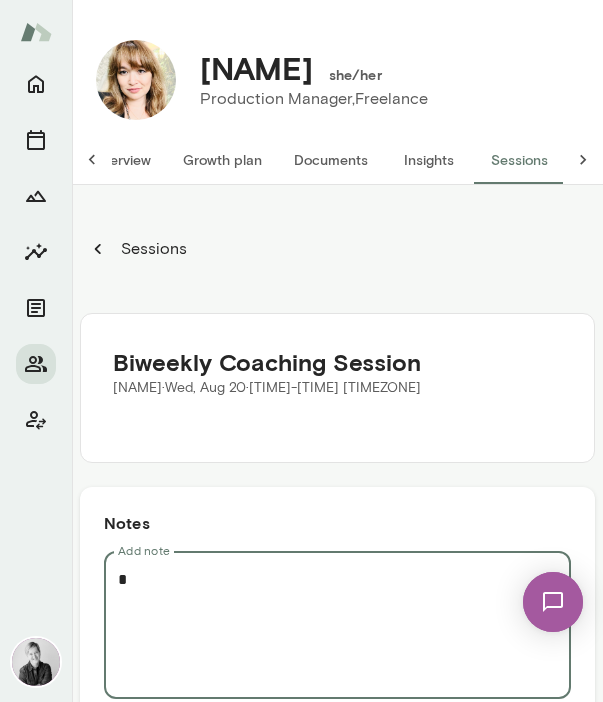 type 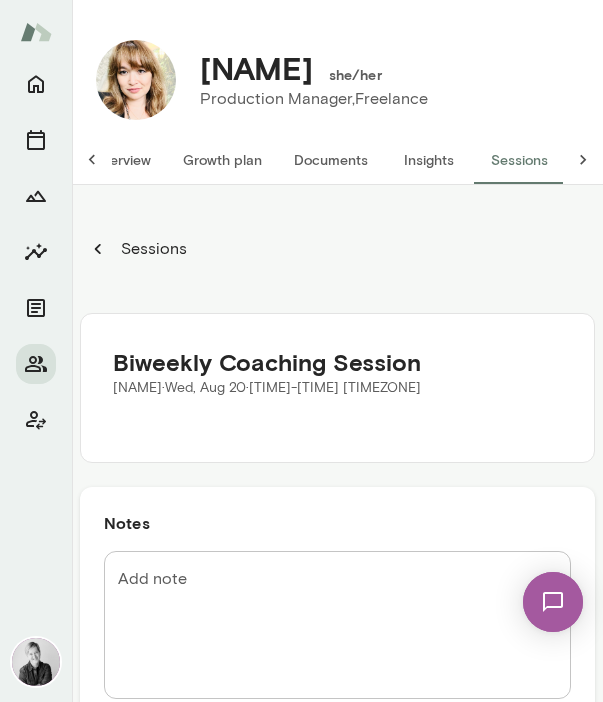 click at bounding box center (36, 383) 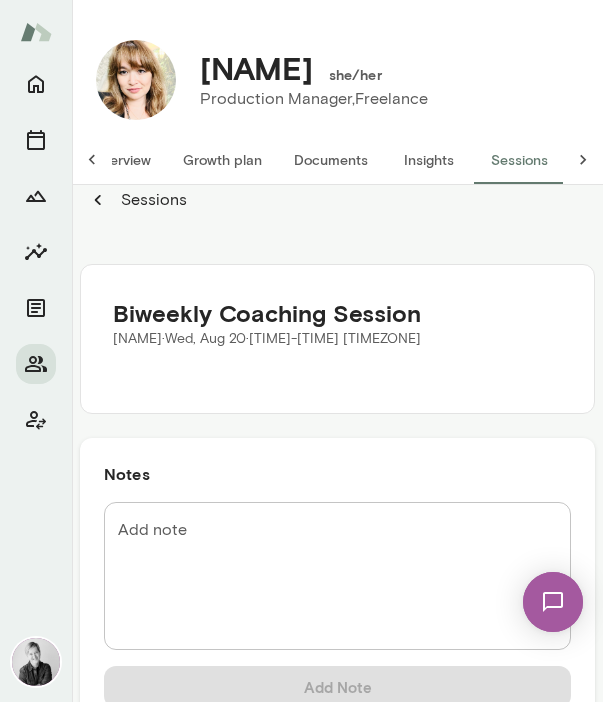 scroll, scrollTop: 0, scrollLeft: 0, axis: both 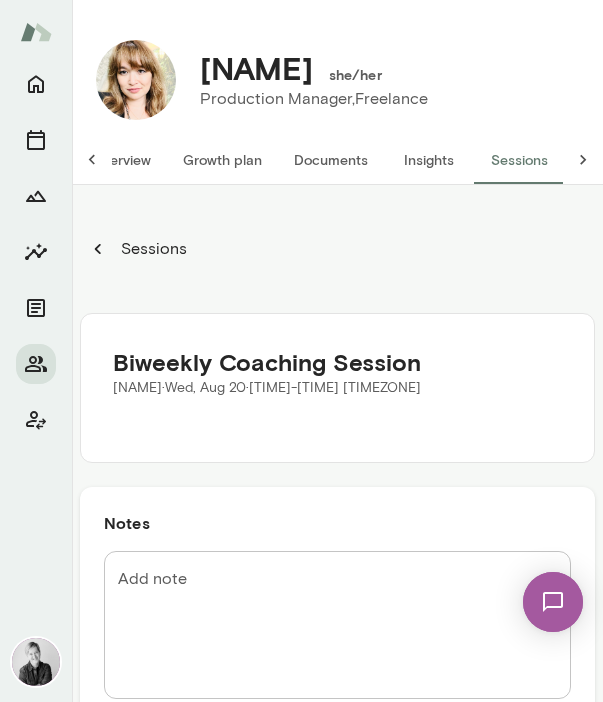 click on "Growth plan" at bounding box center (222, 160) 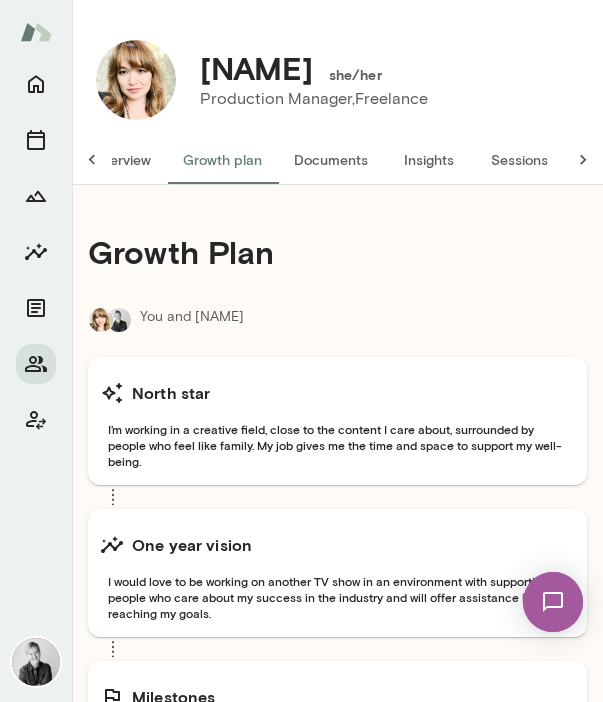 click on "Sessions" at bounding box center (519, 160) 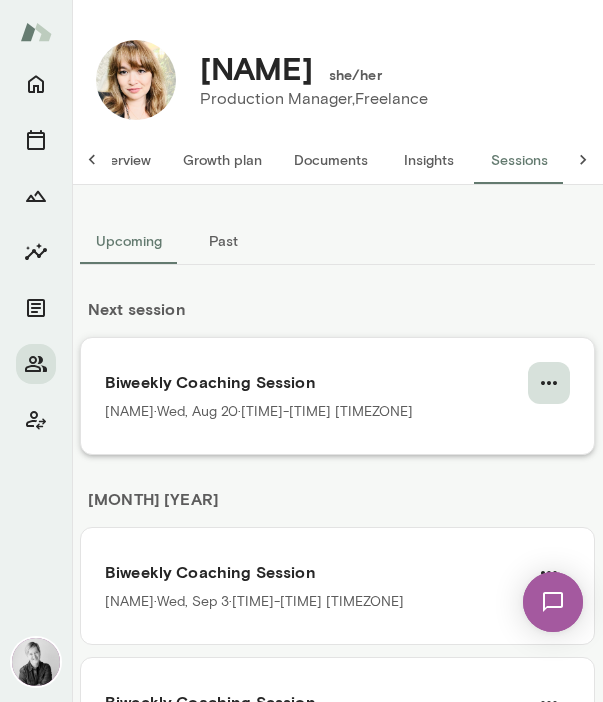 click 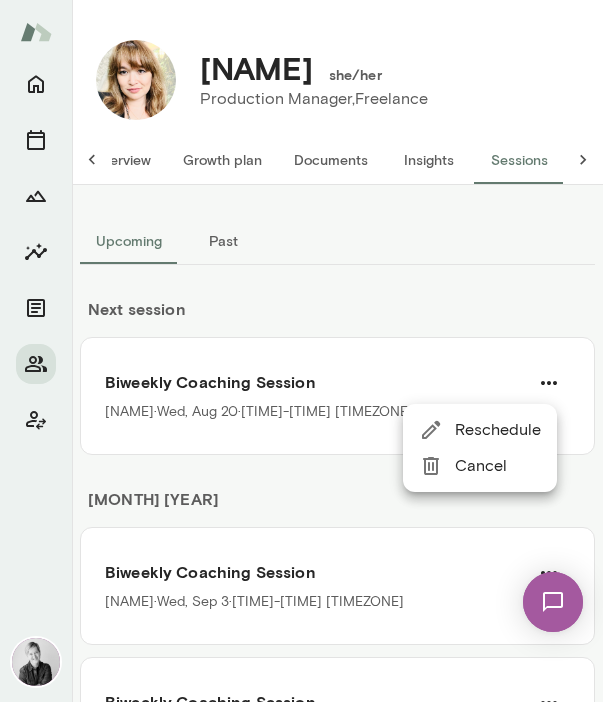 click at bounding box center [301, 351] 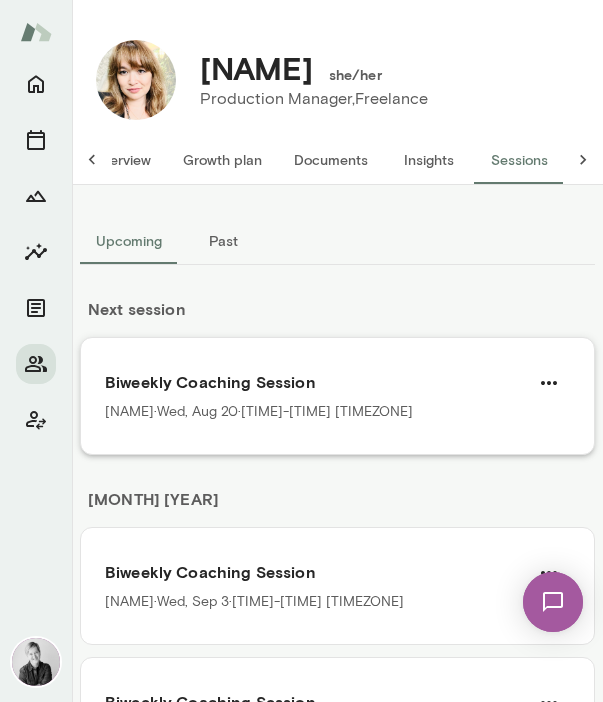 click on "Biweekly Coaching Session [NAME] [NAME] · [DAY], [MONTH] [DAY] · [TIME]-[TIME] [TIMEZONE]" at bounding box center [337, 396] 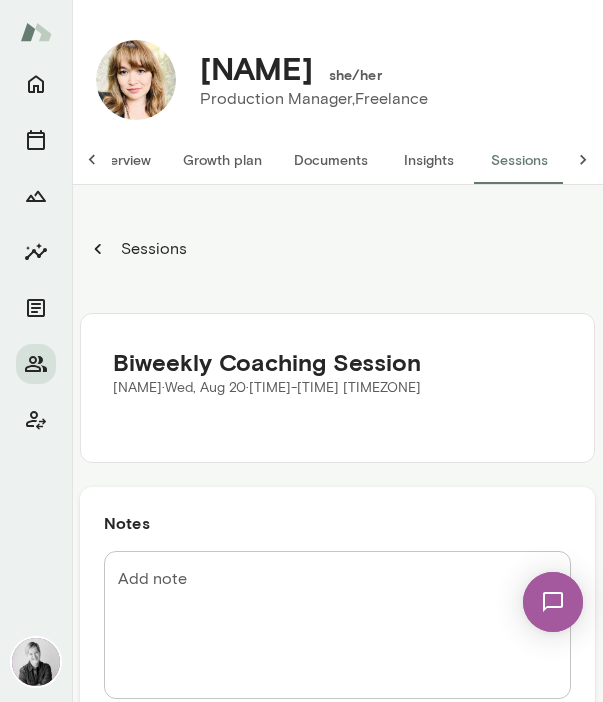click on "Add note" at bounding box center (337, 625) 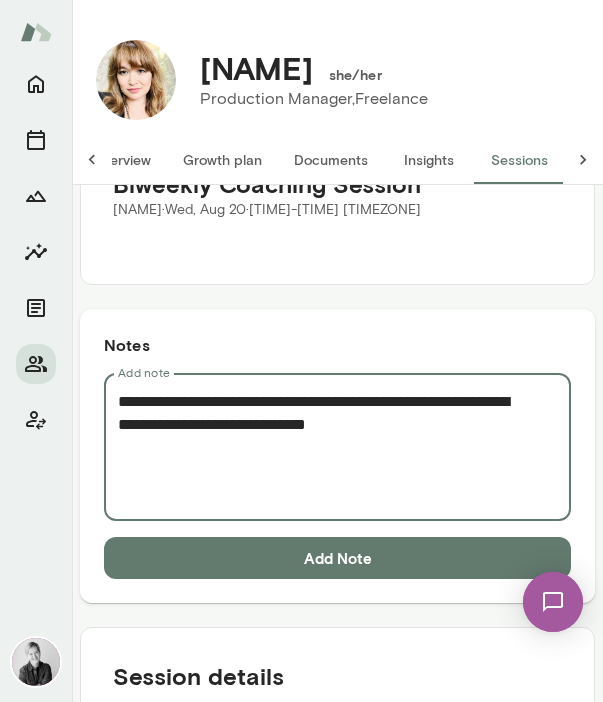 scroll, scrollTop: 179, scrollLeft: 0, axis: vertical 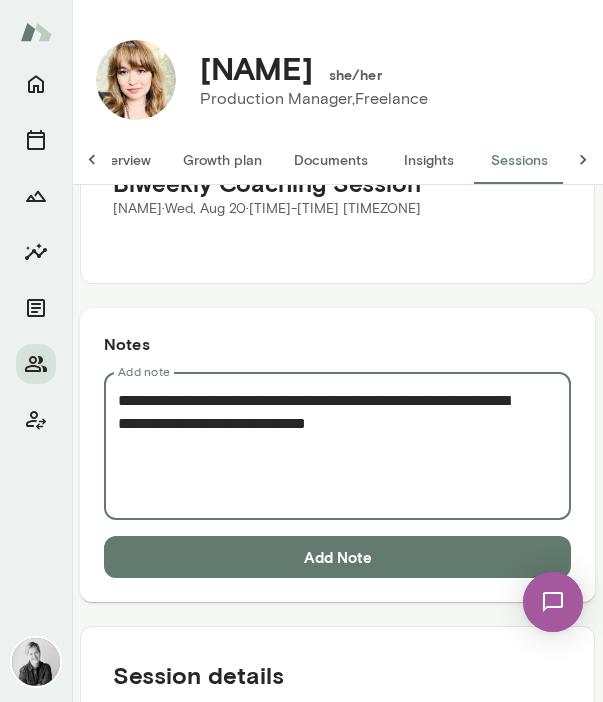 type on "**********" 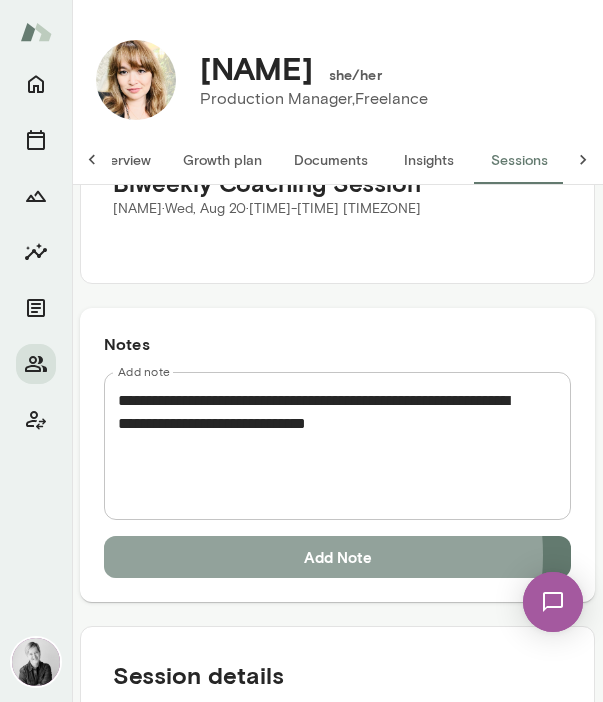 click on "Add Note" at bounding box center [337, 557] 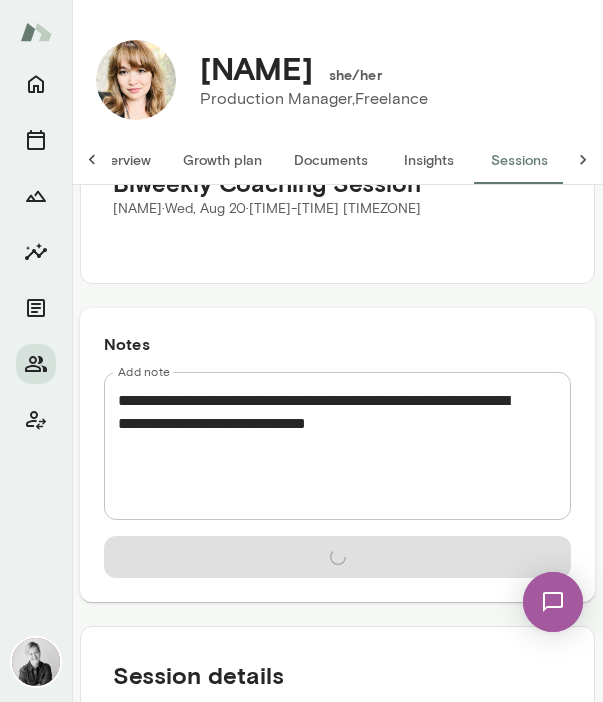 type 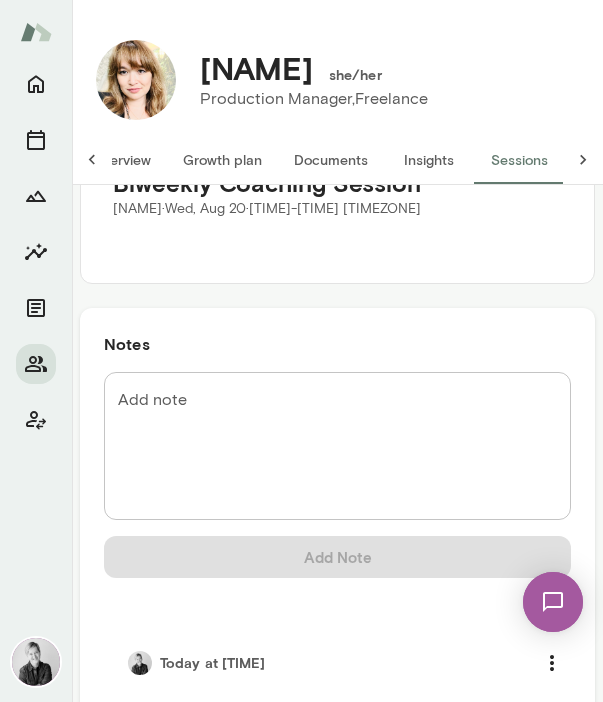 click 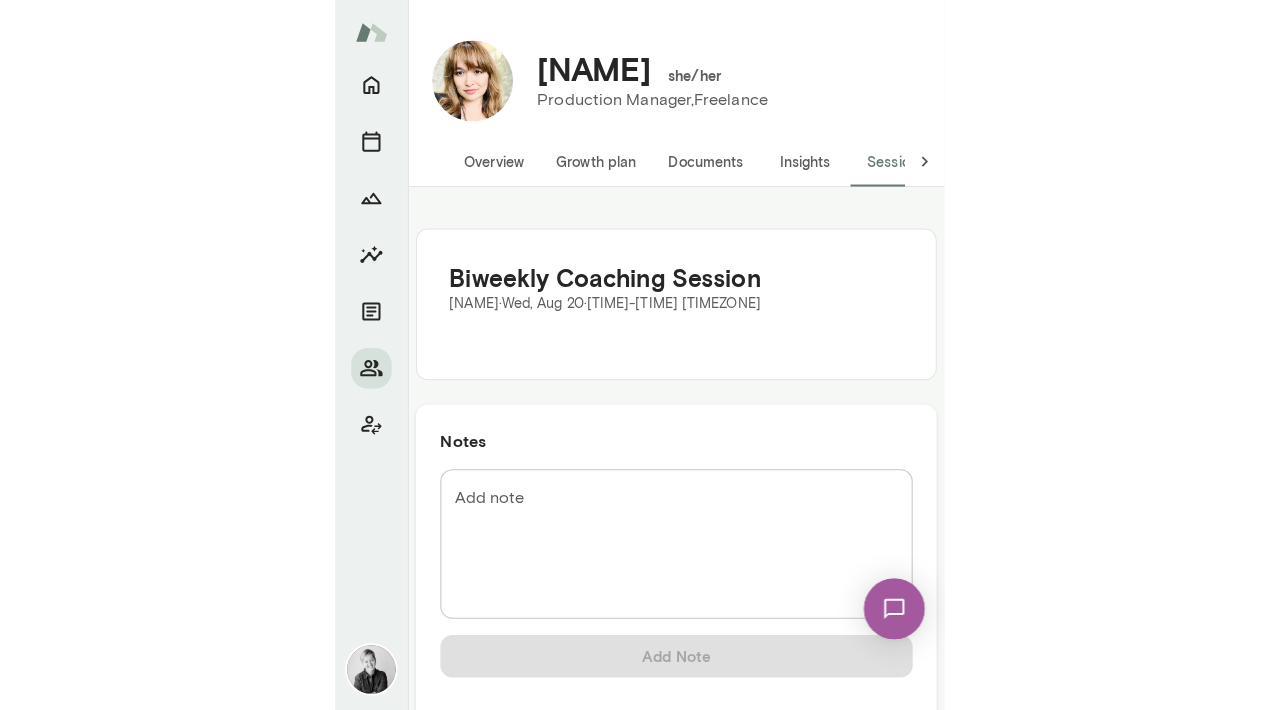 scroll, scrollTop: 0, scrollLeft: 0, axis: both 